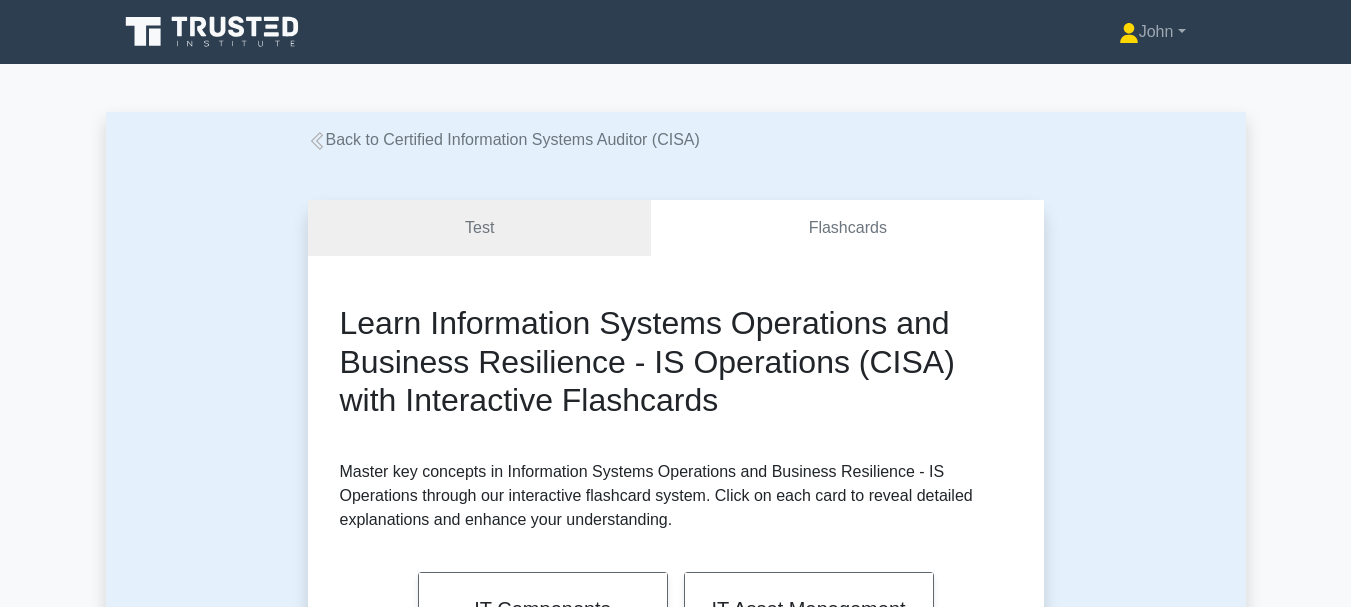 scroll, scrollTop: 1674, scrollLeft: 0, axis: vertical 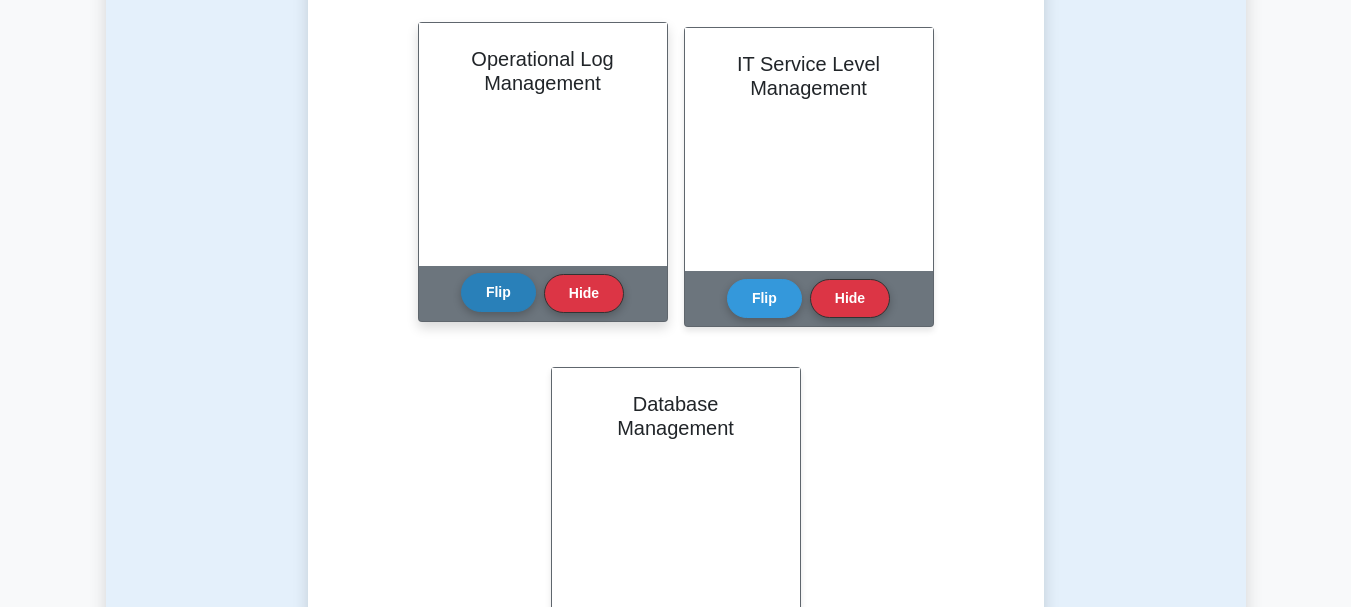 click on "Flip" at bounding box center (498, 292) 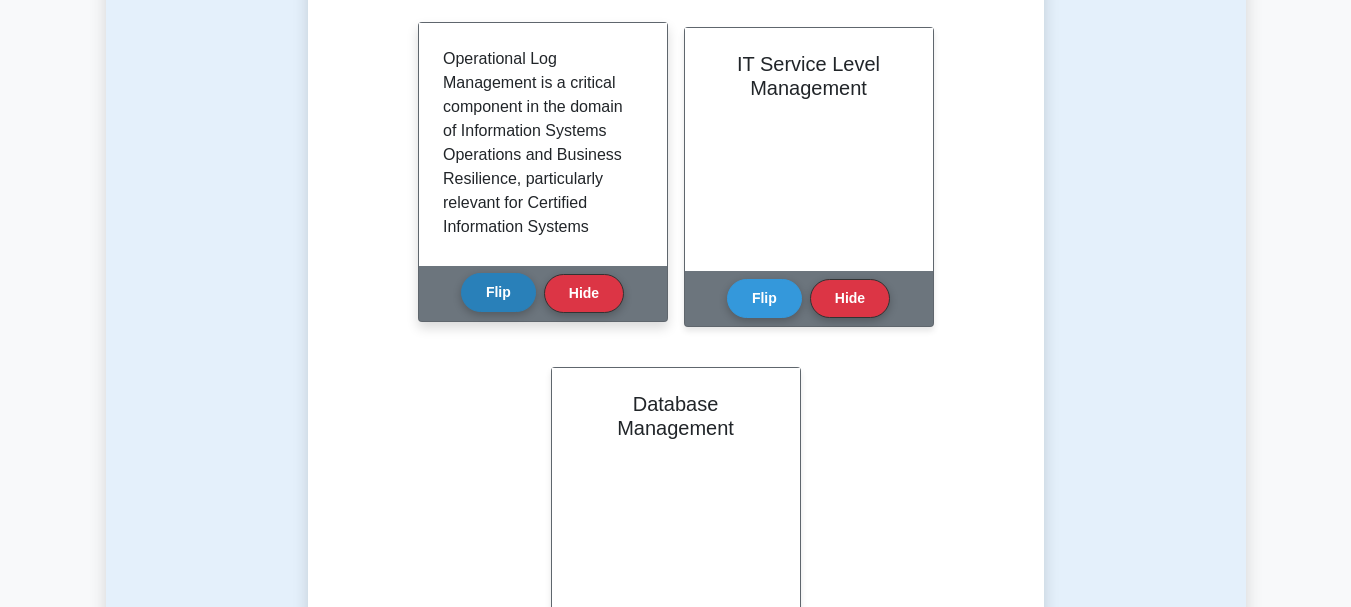 click on "Flip" at bounding box center [498, 292] 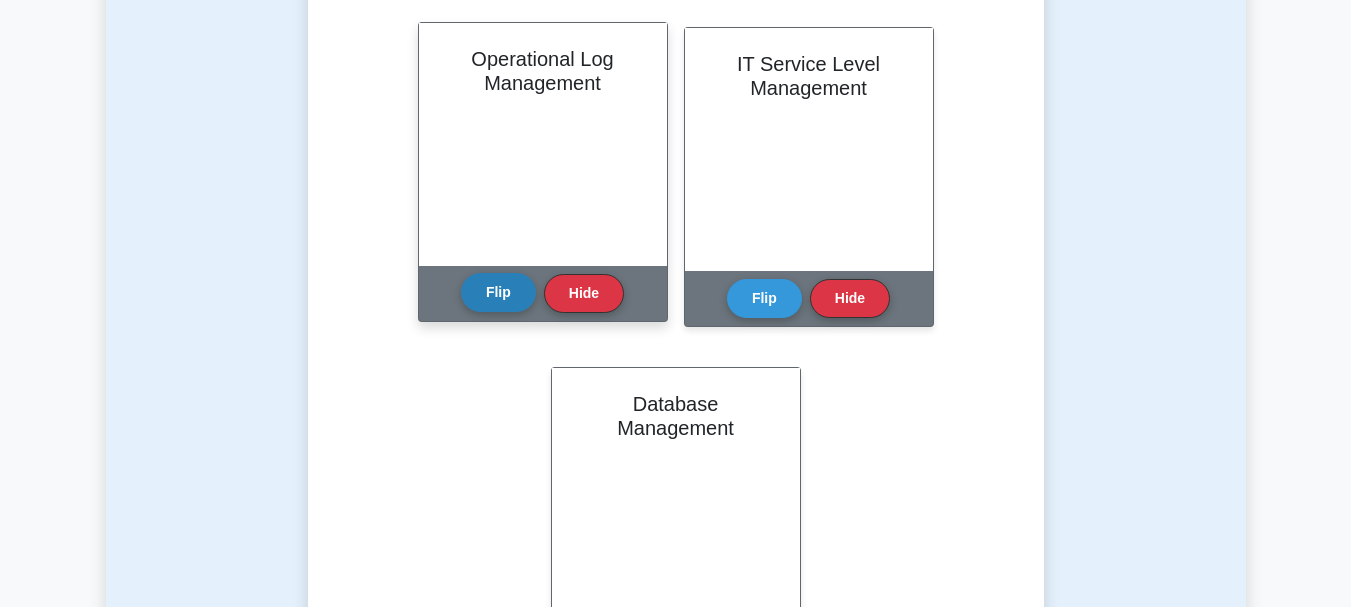 click on "Flip" at bounding box center (498, 292) 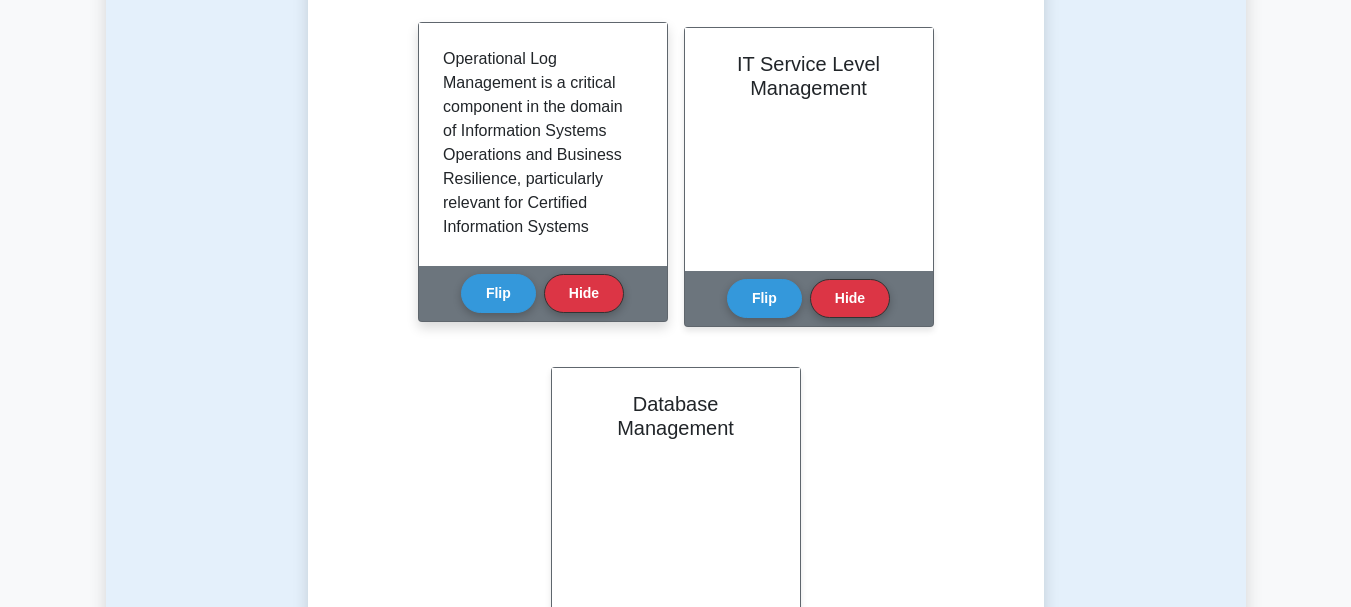 click on "Operational Log Management is a critical component in the domain of Information Systems Operations and Business Resilience, particularly relevant for Certified Information Systems Auditors (CISA). It involves the systematic collection, storage, analysis, and maintenance of logs generated by various information systems, applications, and network devices within an organization. These logs serve as detailed records of all operational activities, providing invaluable insights into system performance, user activities, security events, and potential anomalies." at bounding box center (539, 335) 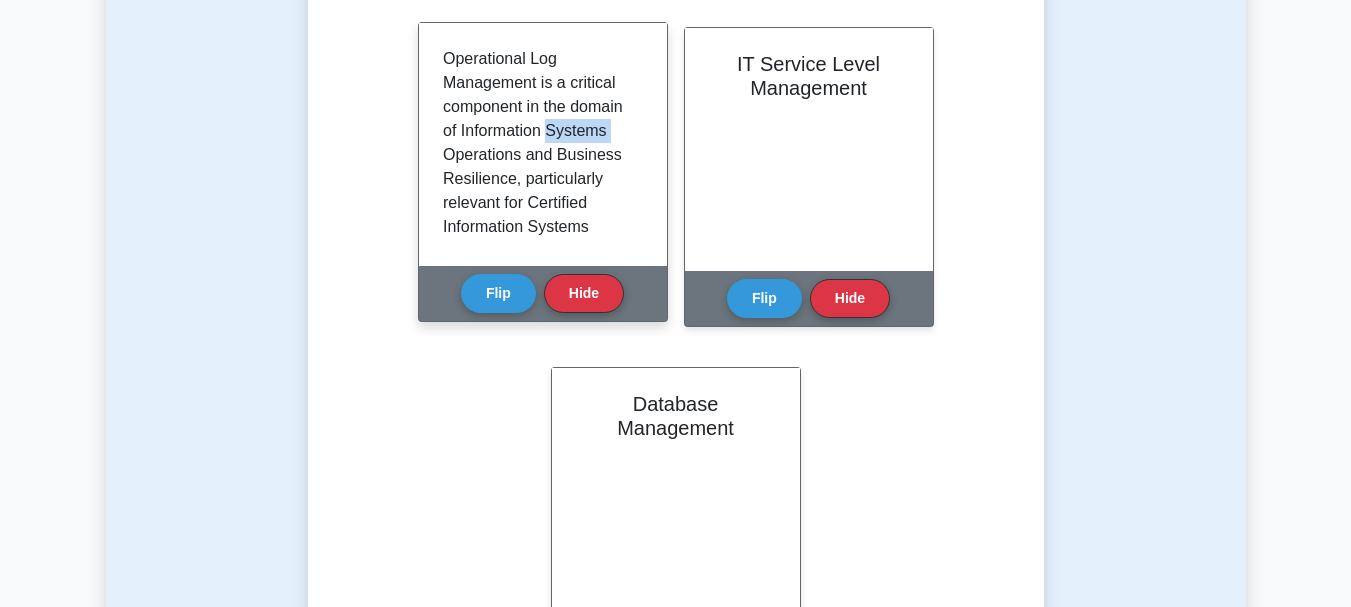 click on "Operational Log Management is a critical component in the domain of Information Systems Operations and Business Resilience, particularly relevant for Certified Information Systems Auditors (CISA). It involves the systematic collection, storage, analysis, and maintenance of logs generated by various information systems, applications, and network devices within an organization. These logs serve as detailed records of all operational activities, providing invaluable insights into system performance, user activities, security events, and potential anomalies." at bounding box center (539, 335) 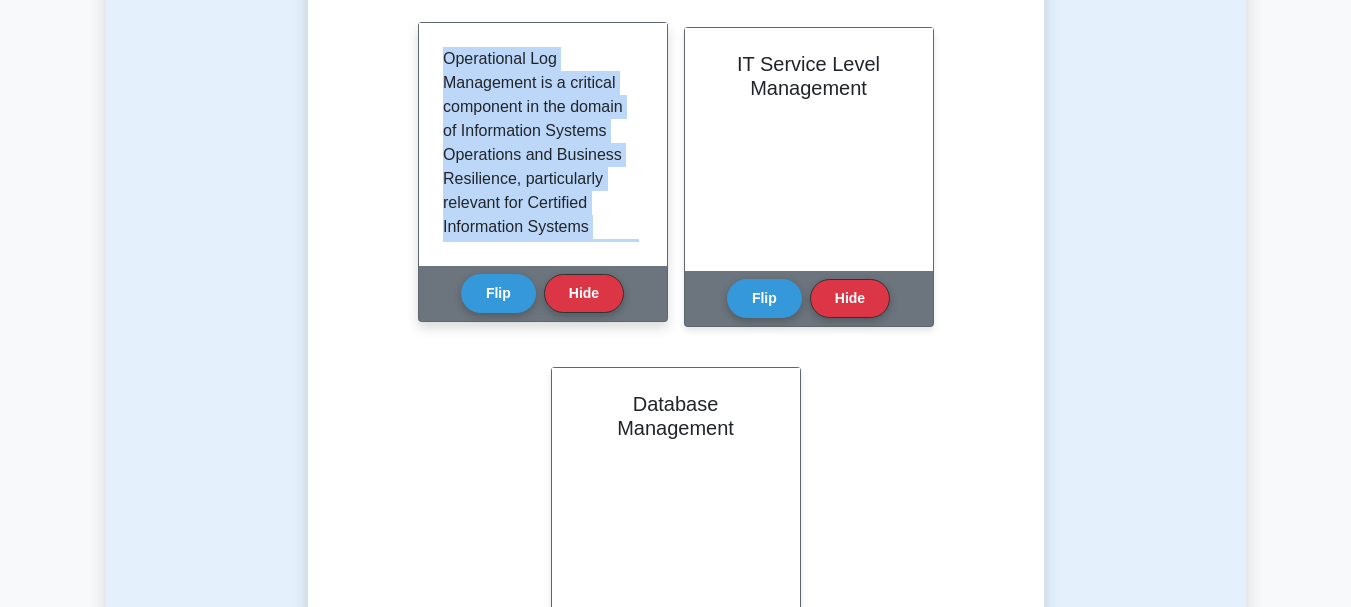 click on "Operational Log Management is a critical component in the domain of Information Systems Operations and Business Resilience, particularly relevant for Certified Information Systems Auditors (CISA). It involves the systematic collection, storage, analysis, and maintenance of logs generated by various information systems, applications, and network devices within an organization. These logs serve as detailed records of all operational activities, providing invaluable insights into system performance, user activities, security events, and potential anomalies." at bounding box center (539, 335) 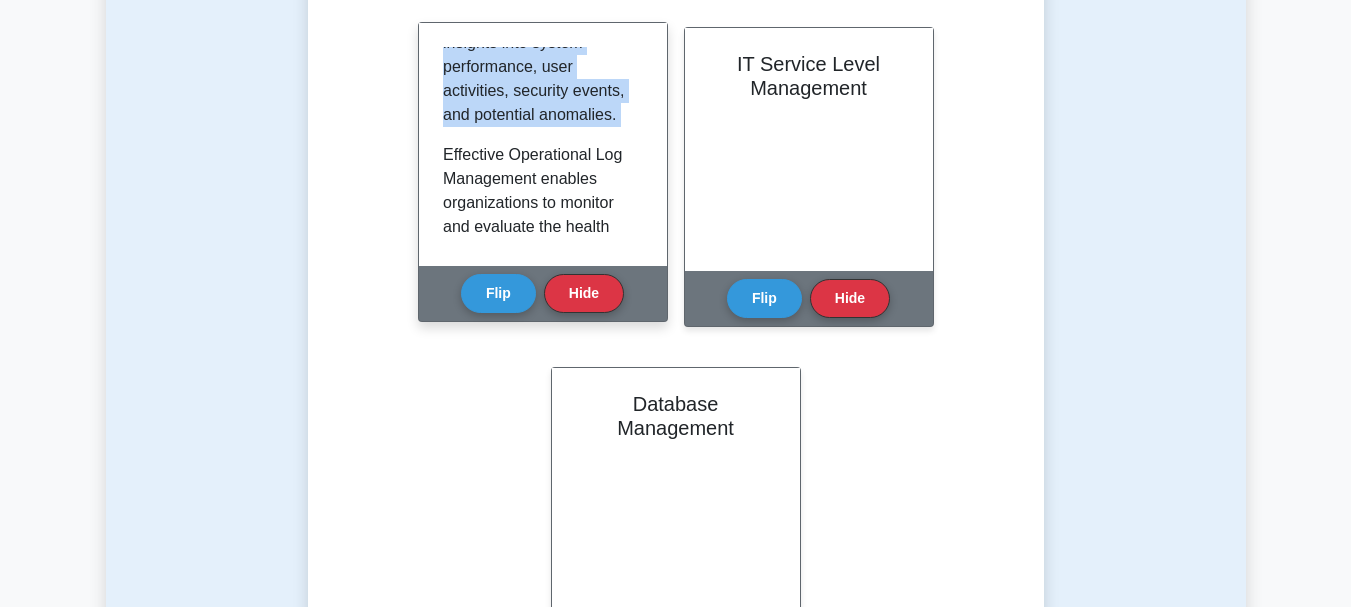 scroll, scrollTop: 500, scrollLeft: 0, axis: vertical 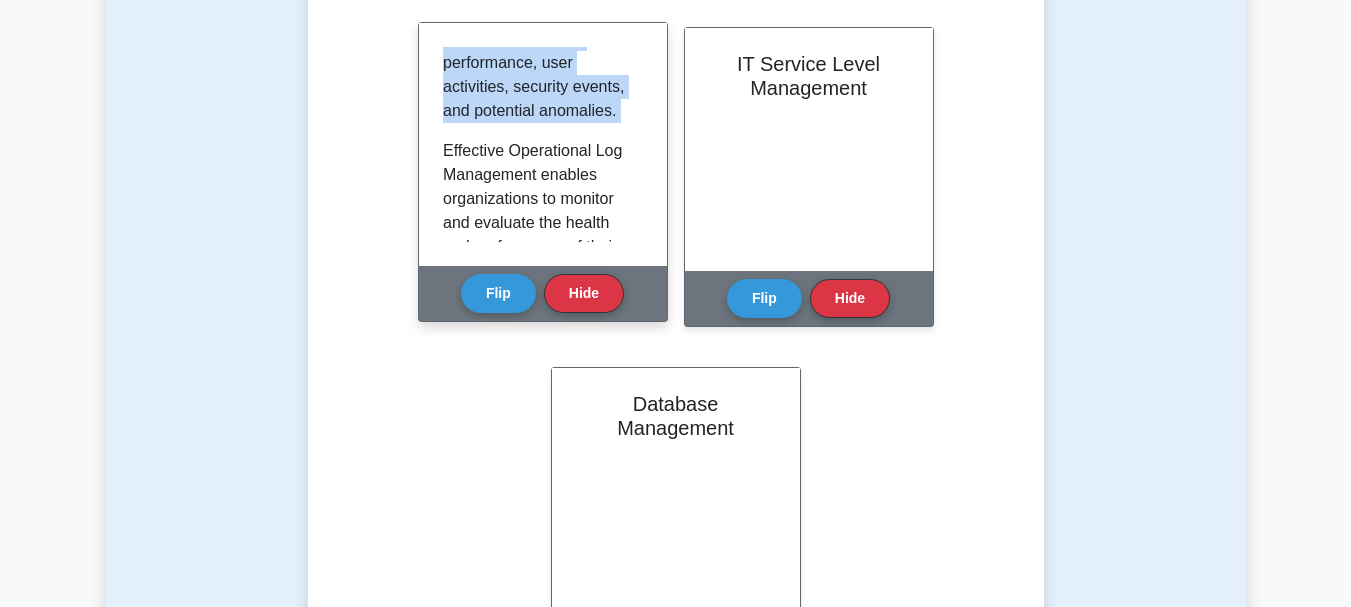 click on "Effective Operational Log Management enables organizations to monitor and evaluate the health and performance of their IT infrastructure, ensuring that systems operate efficiently and reliably. By continuously analyzing log data, organizations can identify patterns, detect issues proactively, and respond swiftly to incidents, thereby minimizing downtime and enhancing business continuity. This proactive approach is essential for maintaining operational resilience in the face of disruptions such as system failures, cyber-attacks, or natural disasters." at bounding box center [539, 427] 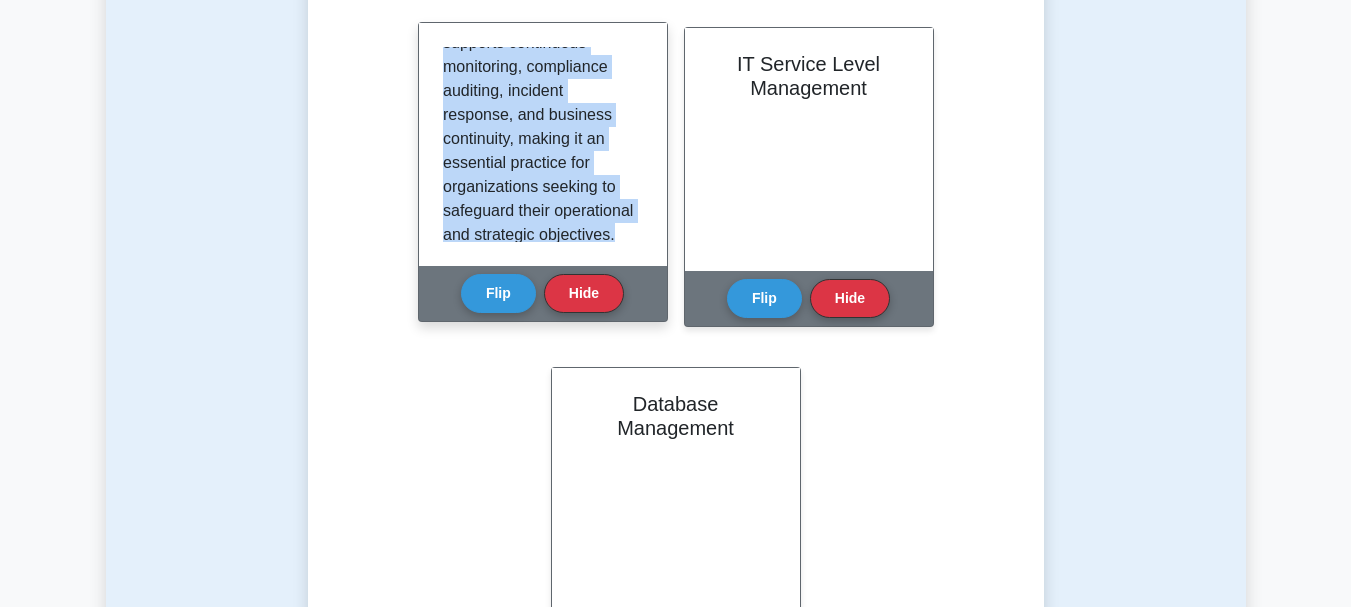 scroll, scrollTop: 2597, scrollLeft: 0, axis: vertical 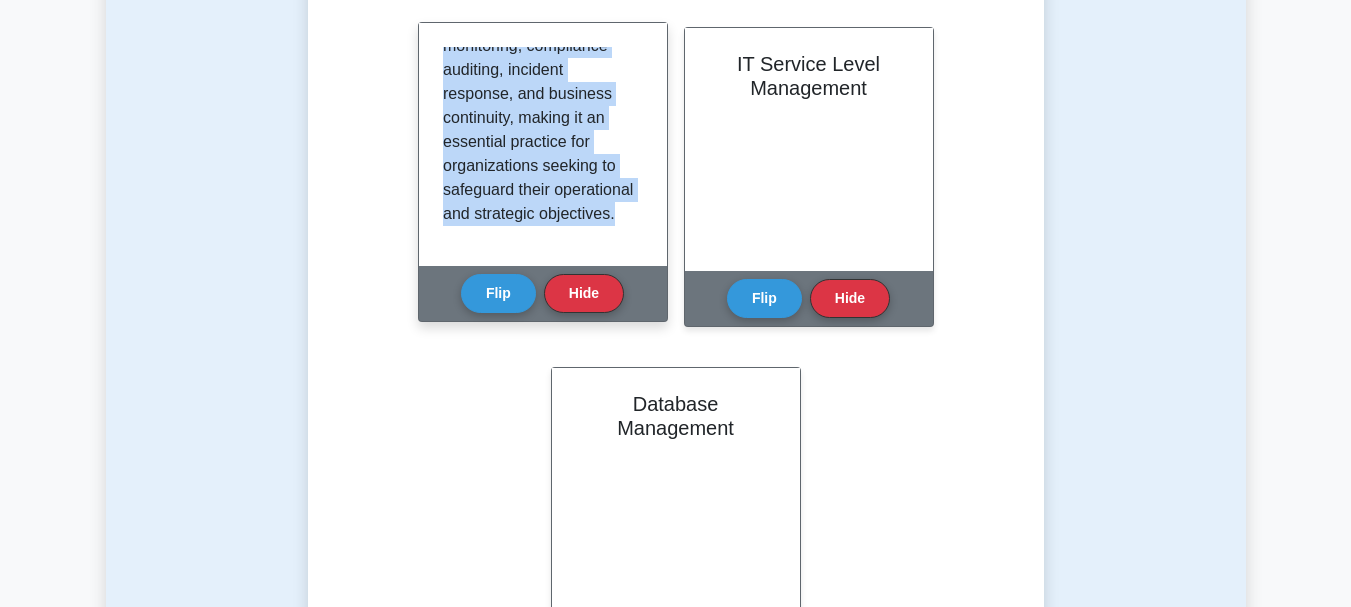 drag, startPoint x: 446, startPoint y: 149, endPoint x: 596, endPoint y: 242, distance: 176.4908 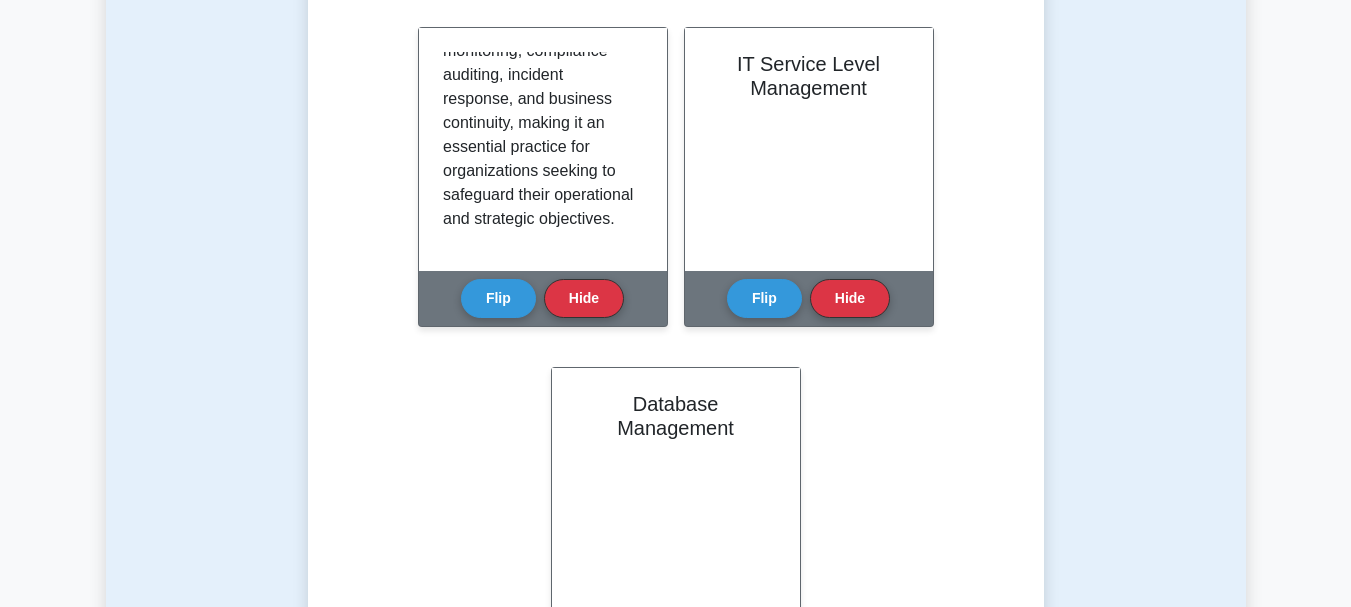 click on "Learn Information Systems Operations and Business Resilience - IS Operations (CISA) with Interactive Flashcards
Master key concepts in Information Systems Operations and Business Resilience - IS Operations through our interactive flashcard system. Click on each card to reveal detailed explanations and enhance your understanding.
IT Components" at bounding box center [676, -456] 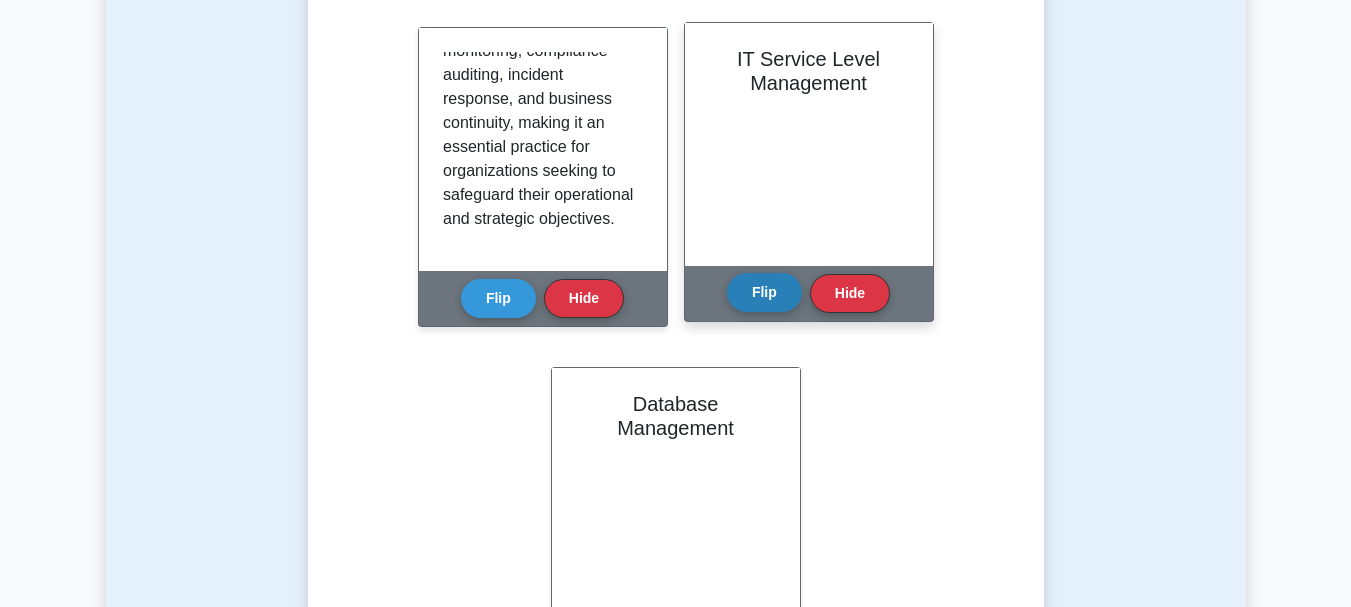 click on "Flip" at bounding box center [764, 292] 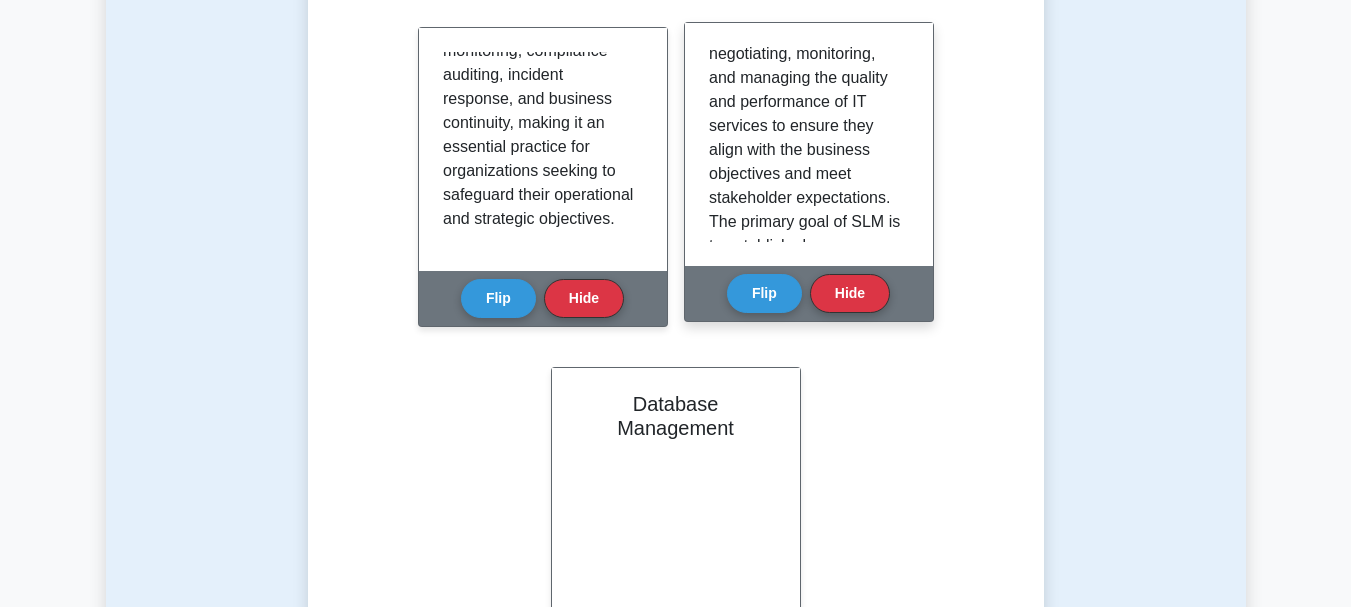 scroll, scrollTop: 0, scrollLeft: 0, axis: both 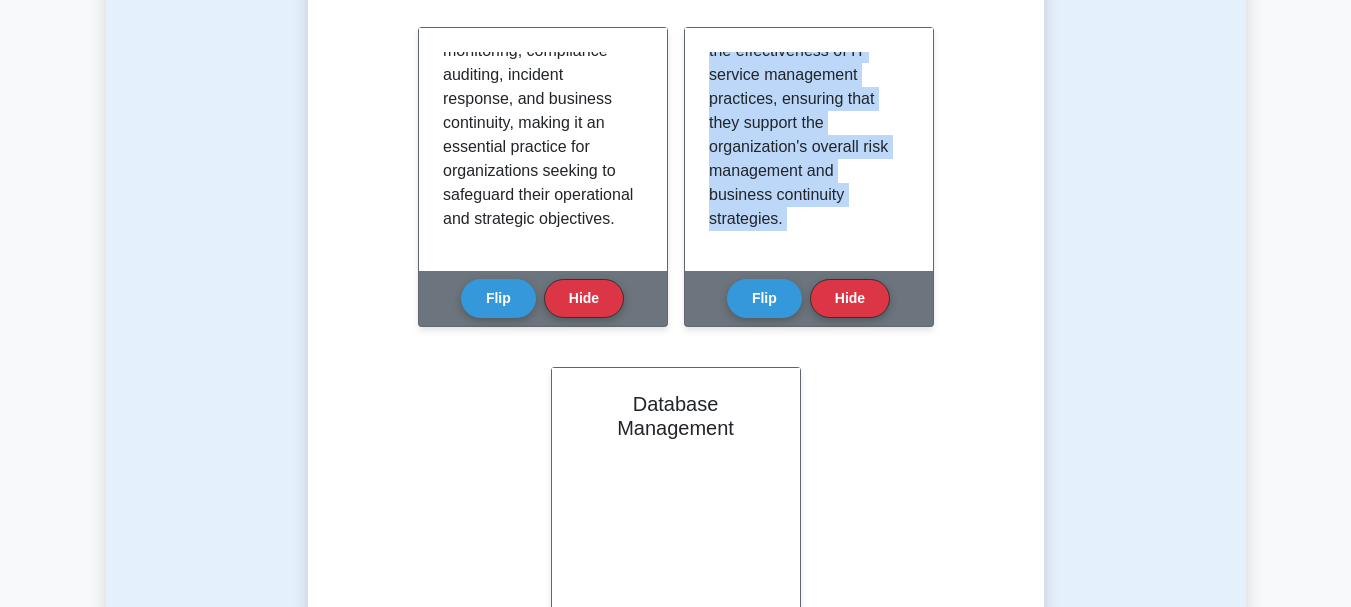 drag, startPoint x: 710, startPoint y: 59, endPoint x: 876, endPoint y: 360, distance: 343.73972 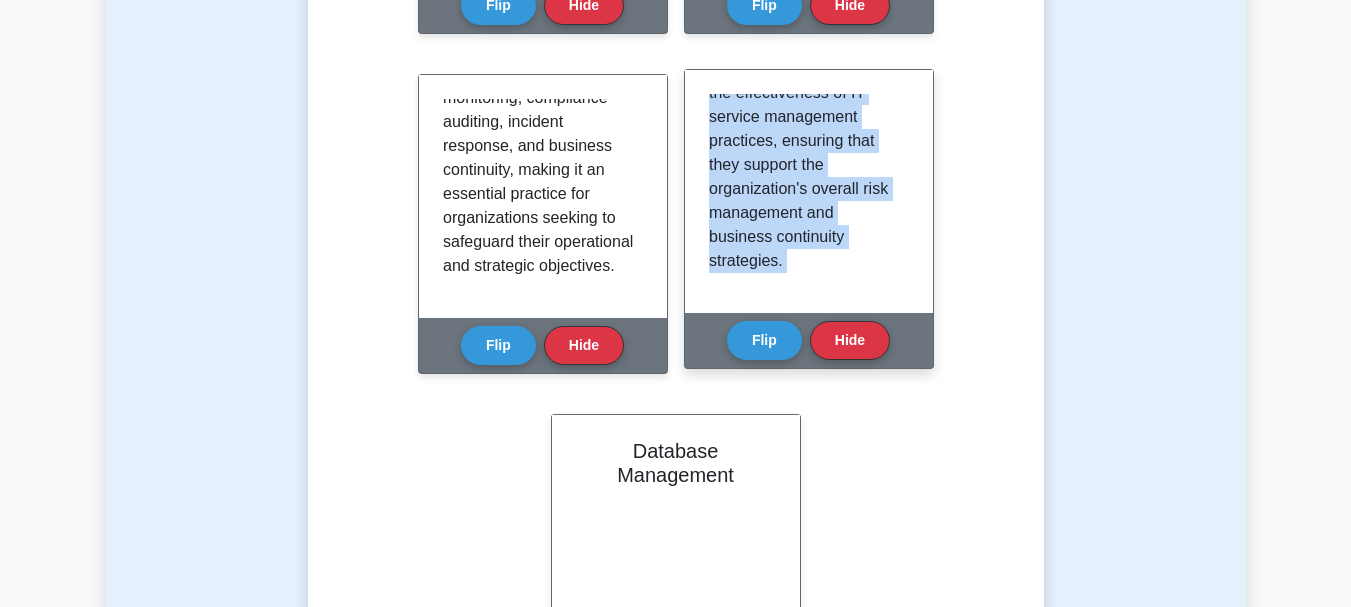 scroll, scrollTop: 1800, scrollLeft: 0, axis: vertical 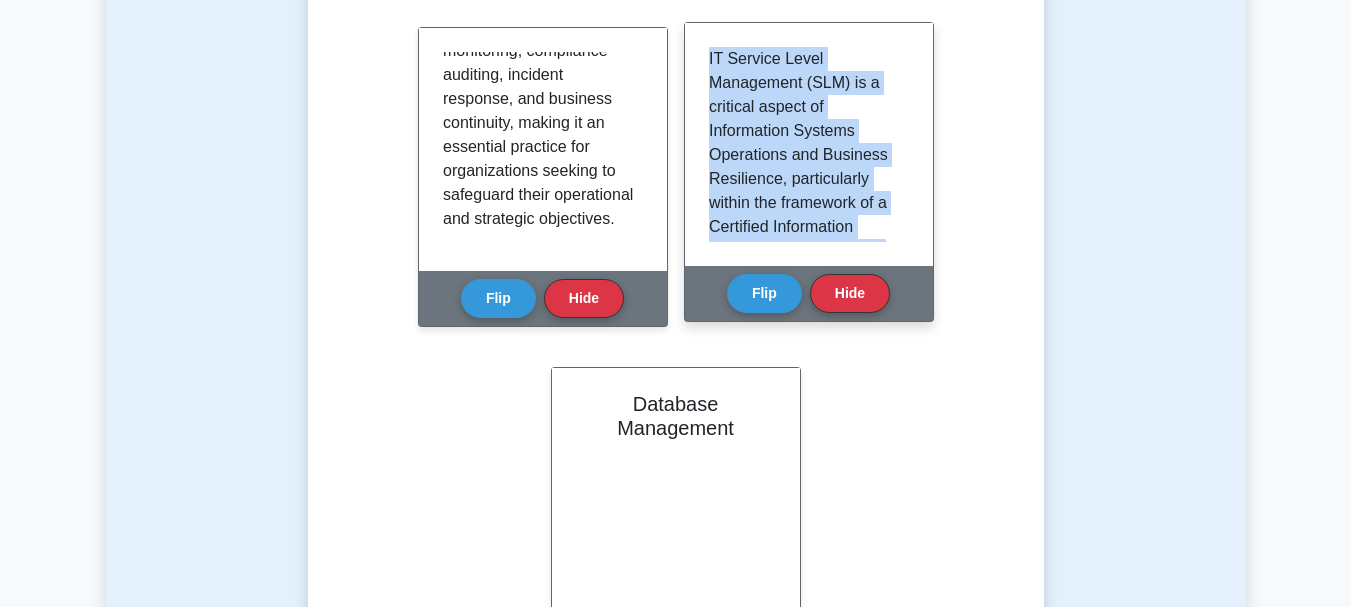 copy on "IT Service Level Management (SLM) is a critical aspect of Information Systems Operations and Business Resilience, particularly within the framework of a Certified Information Systems Auditor (CISA). SLM focuses on defining, negotiating, monitoring, and managing the quality and performance of IT services to ensure they align with the business objectives and meet stakeholder expectations. The primary goal of SLM is to establish clear agreements, known as Service Level Agreements (SLAs), which delineate the expected service standards, including availability, performance, and response times. These SLAs serve as a contractual basis between IT service providers and business units, ensuring transparency and accountabilityFor CISAs, understanding SLM is essential as it directly impacts the assessment of IT governance, risk management, and compliance. Effective SLM involves continuous measurement and reporting of service performance against the agreed-upon SLAs, enabling proactive identification and resolution of i..." 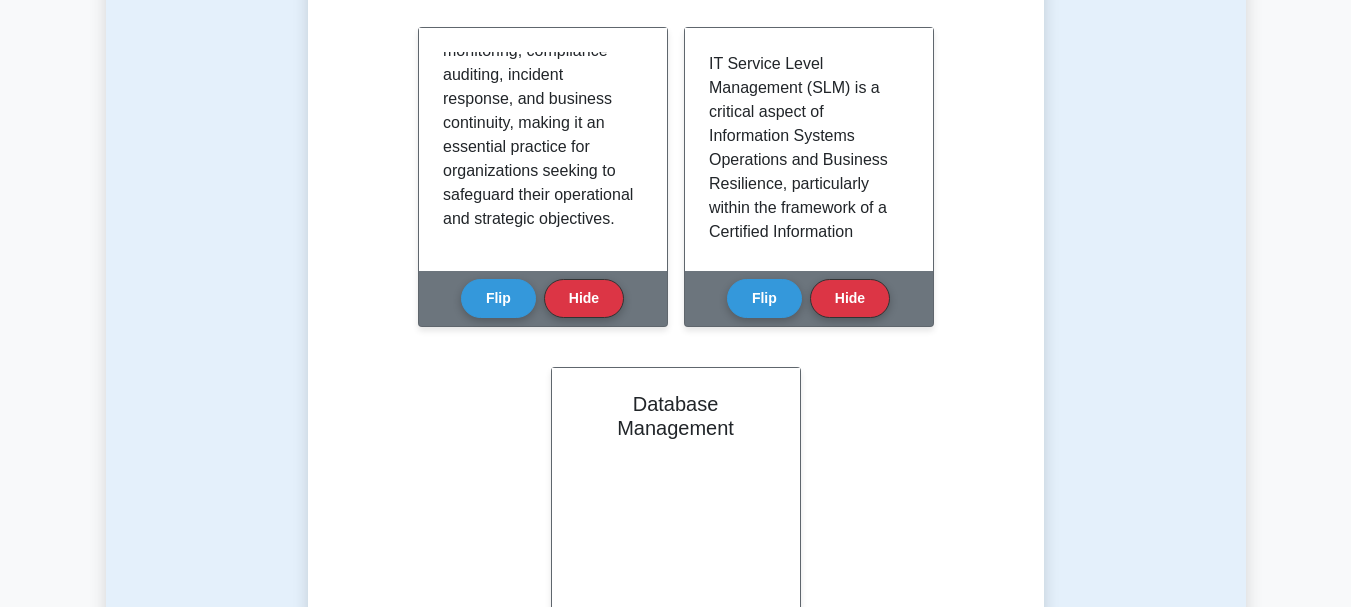 click on "Learn Information Systems Operations and Business Resilience - IS Operations (CISA) with Interactive Flashcards
Master key concepts in Information Systems Operations and Business Resilience - IS Operations through our interactive flashcard system. Click on each card to reveal detailed explanations and enhance your understanding.
IT Components" at bounding box center (676, -456) 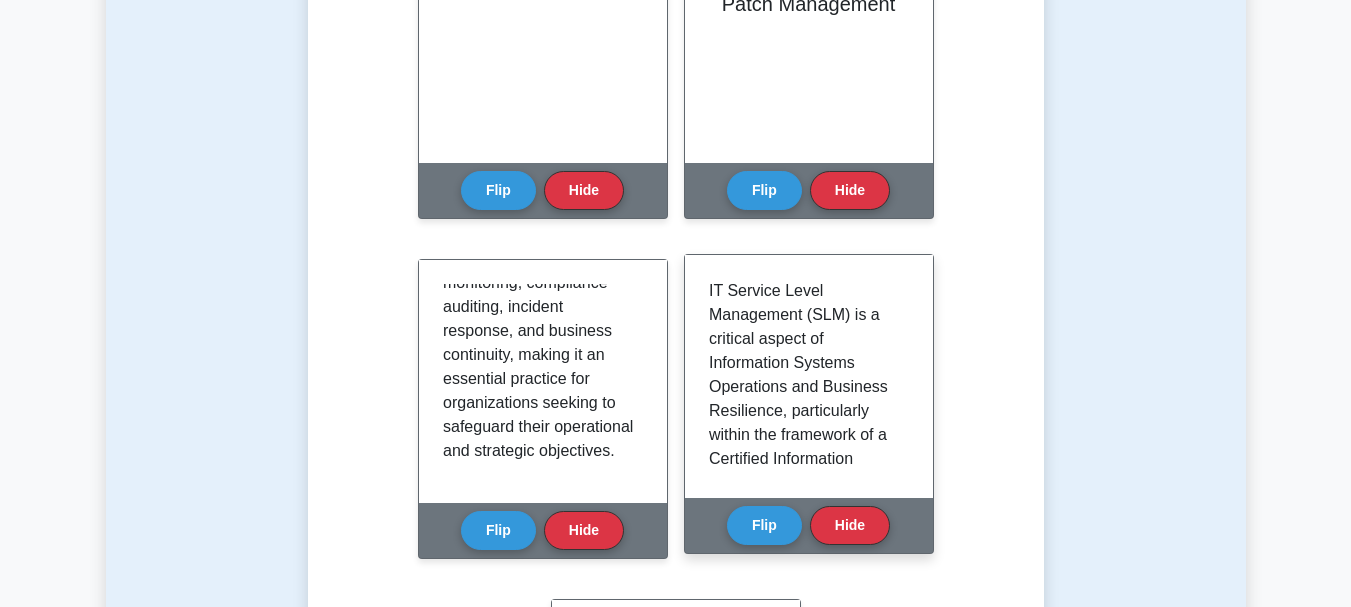 scroll, scrollTop: 1700, scrollLeft: 0, axis: vertical 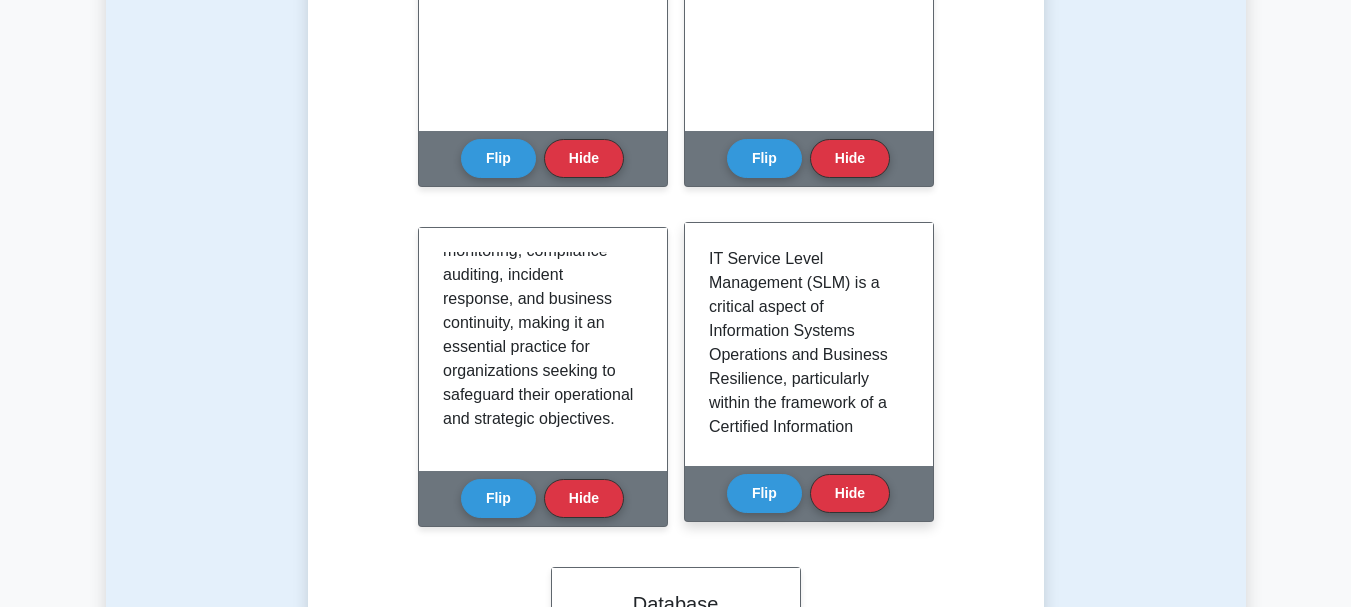 click at bounding box center (805, 1459) 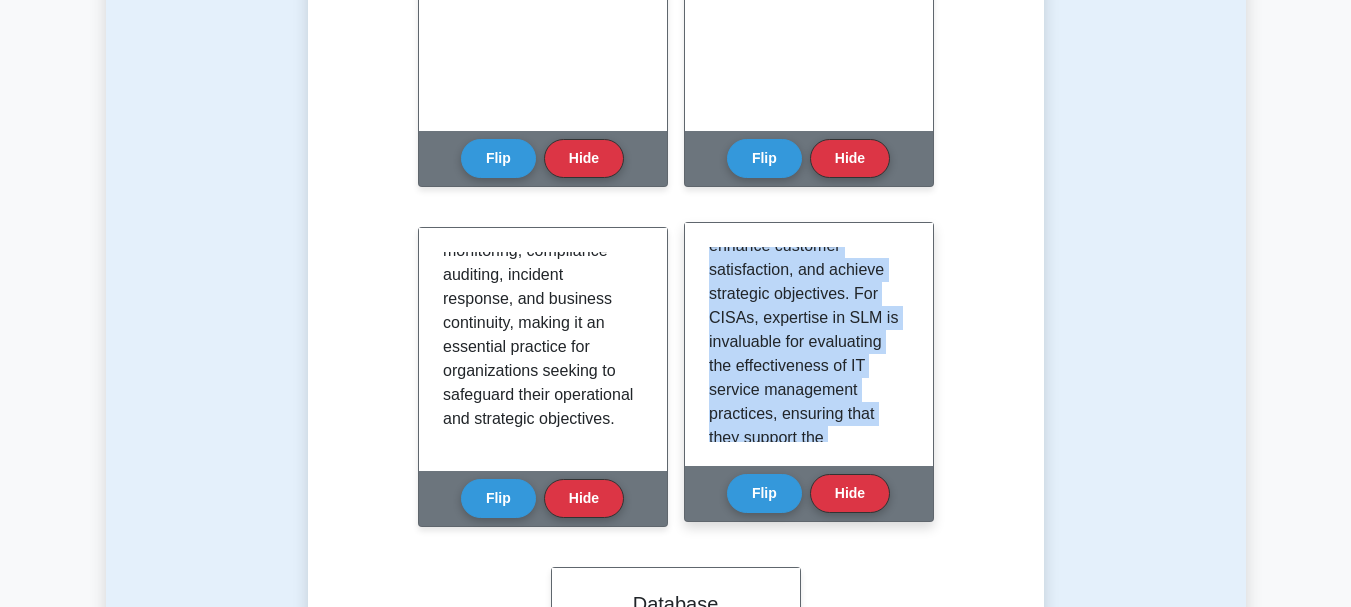 scroll, scrollTop: 2245, scrollLeft: 0, axis: vertical 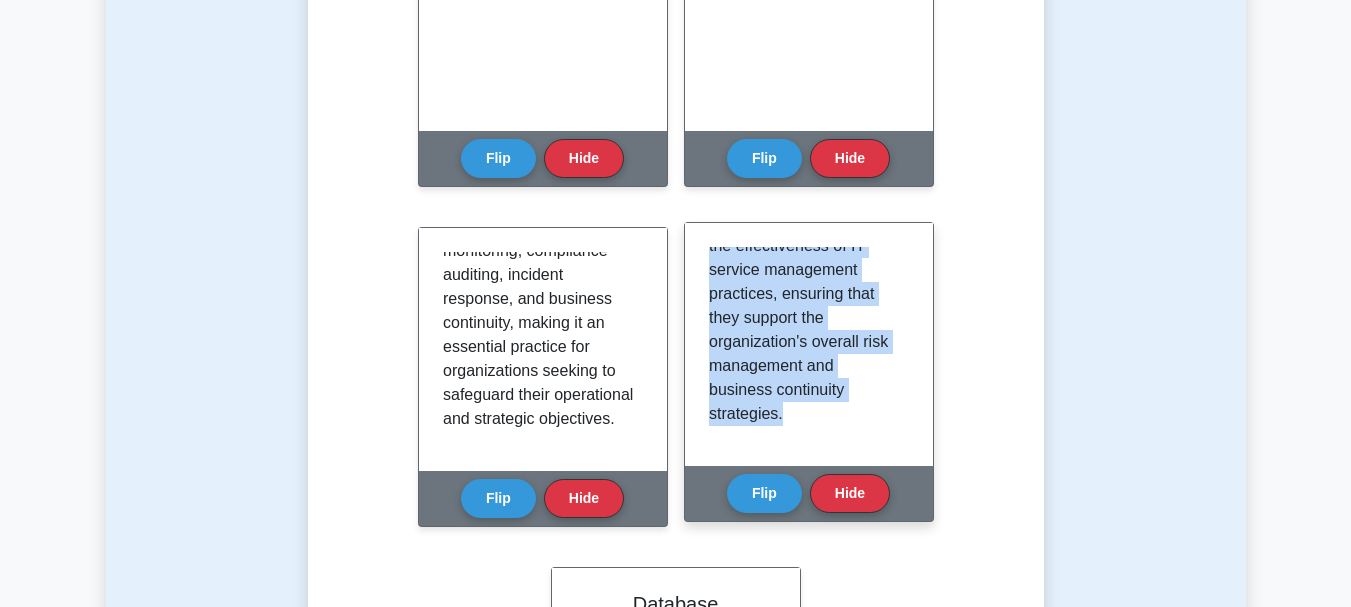 drag, startPoint x: 710, startPoint y: 254, endPoint x: 871, endPoint y: 449, distance: 252.87546 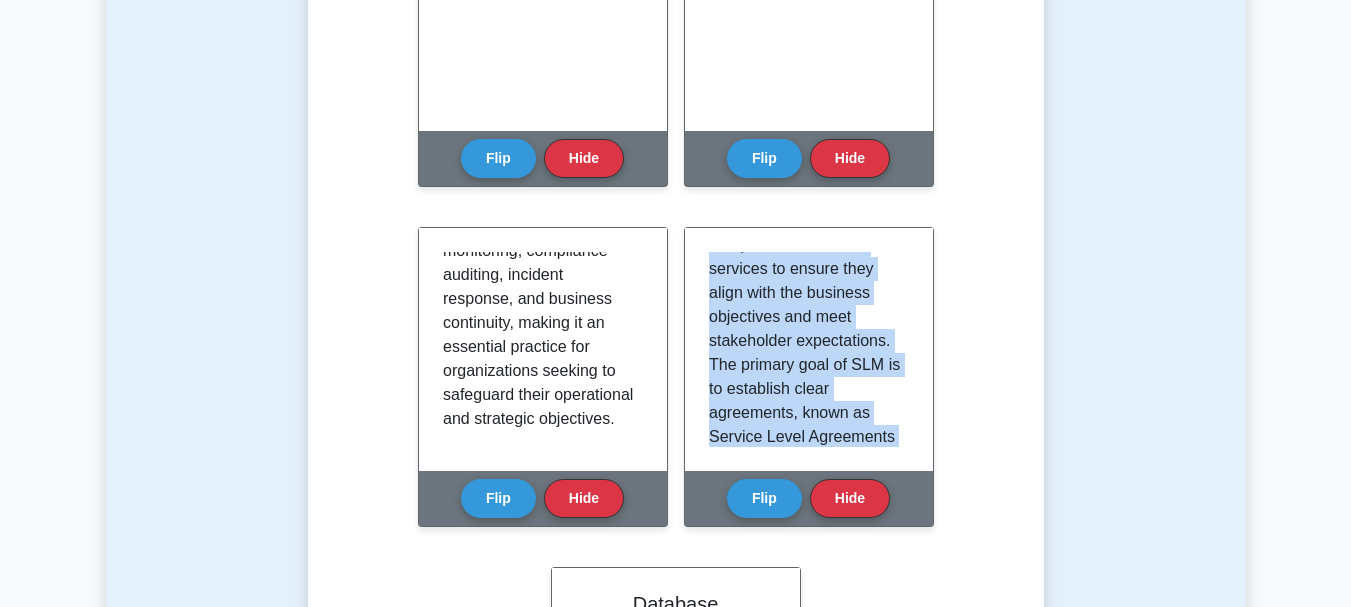 scroll, scrollTop: 0, scrollLeft: 0, axis: both 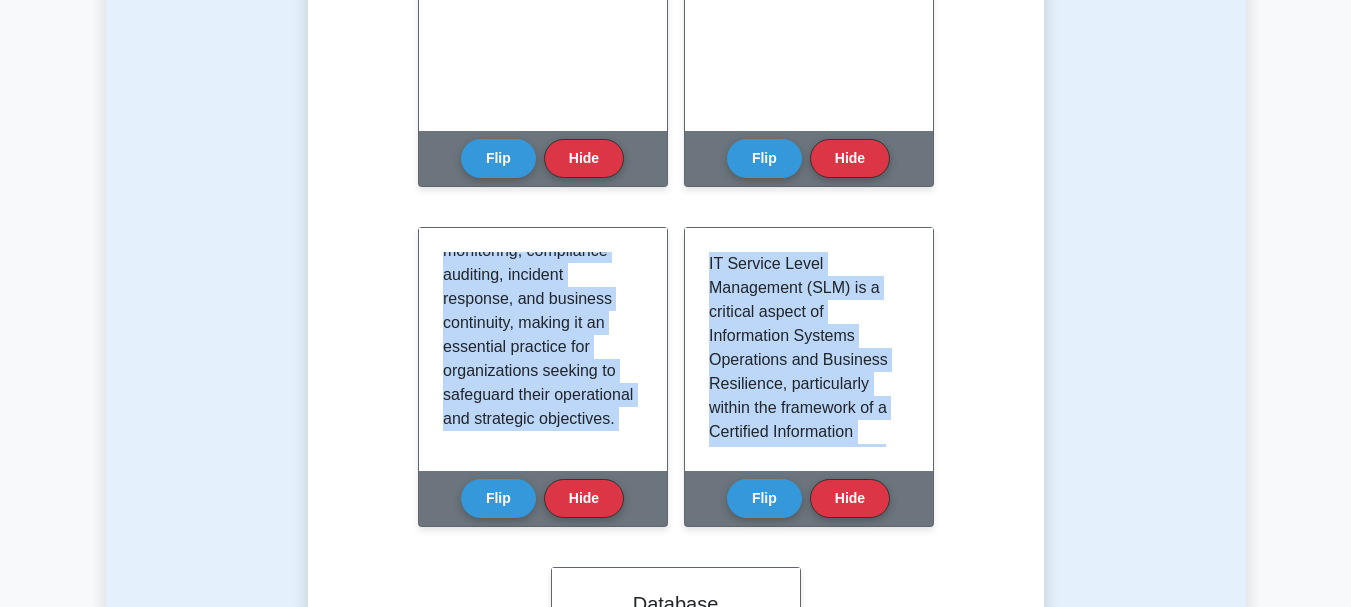 drag, startPoint x: 776, startPoint y: 417, endPoint x: 717, endPoint y: 218, distance: 207.56204 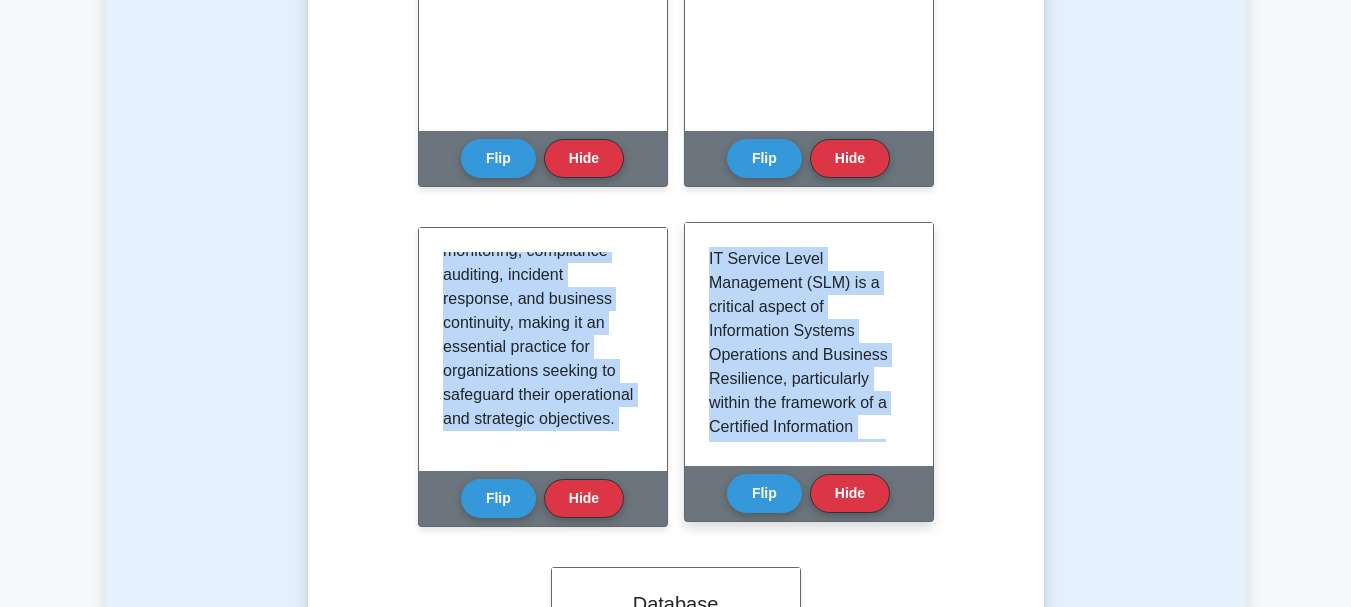 click at bounding box center (809, 344) 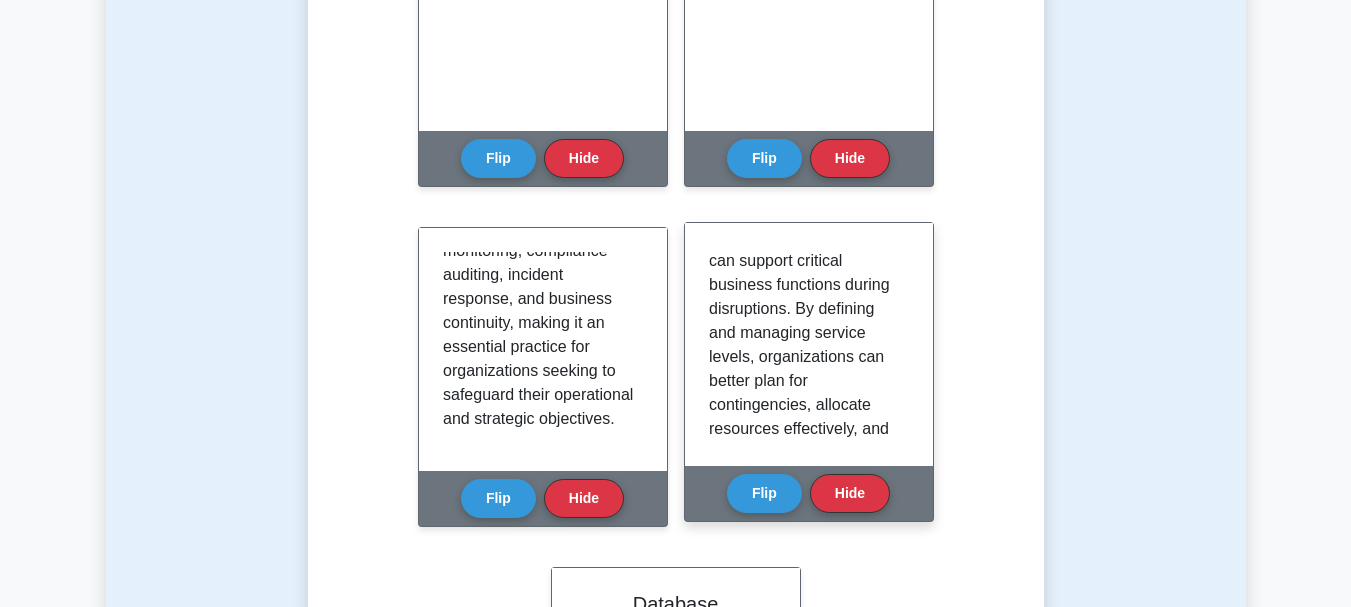 scroll, scrollTop: 1400, scrollLeft: 0, axis: vertical 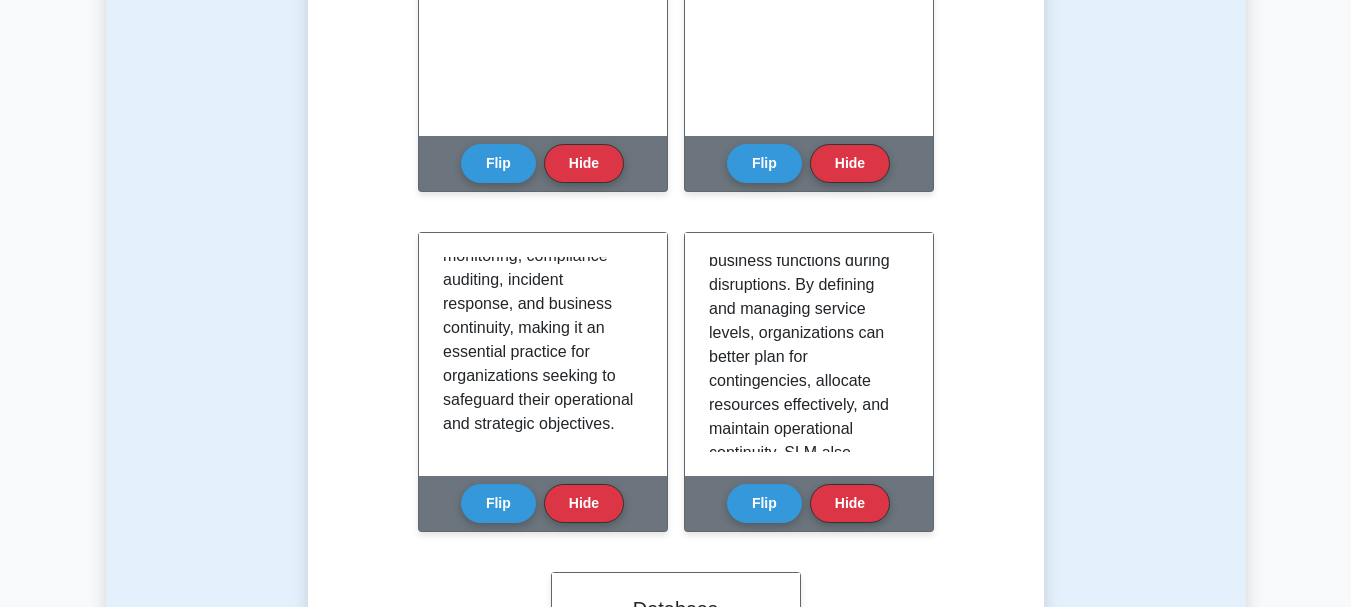 drag, startPoint x: 1365, startPoint y: 107, endPoint x: 1085, endPoint y: 277, distance: 327.56677 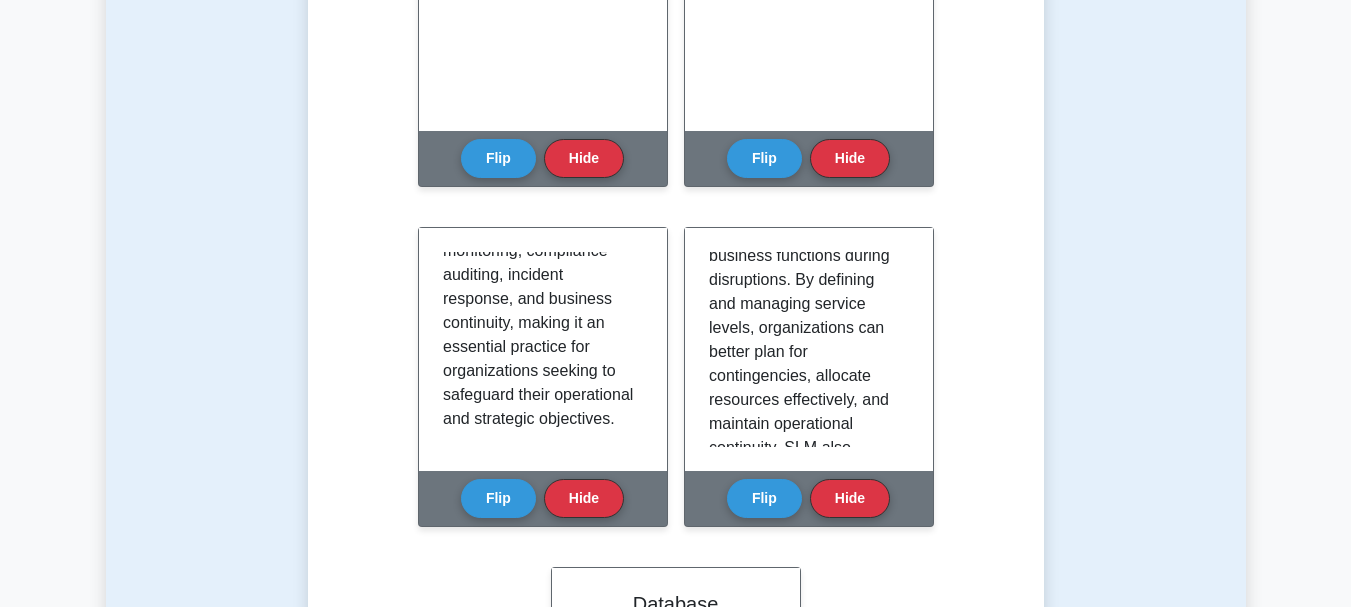 click on "Learn Information Systems Operations and Business Resilience - IS Operations (CISA) with Interactive Flashcards
Master key concepts in Information Systems Operations and Business Resilience - IS Operations through our interactive flashcard system. Click on each card to reveal detailed explanations and enhance your understanding.
IT Components" at bounding box center [676, -256] 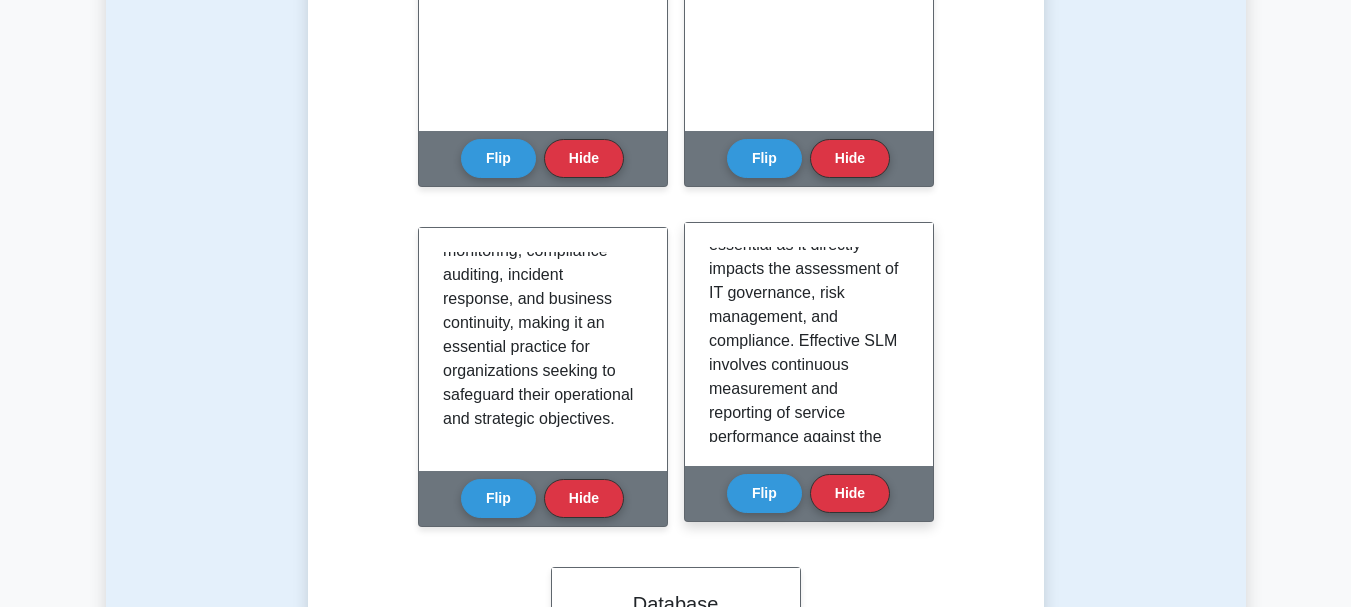 scroll, scrollTop: 900, scrollLeft: 0, axis: vertical 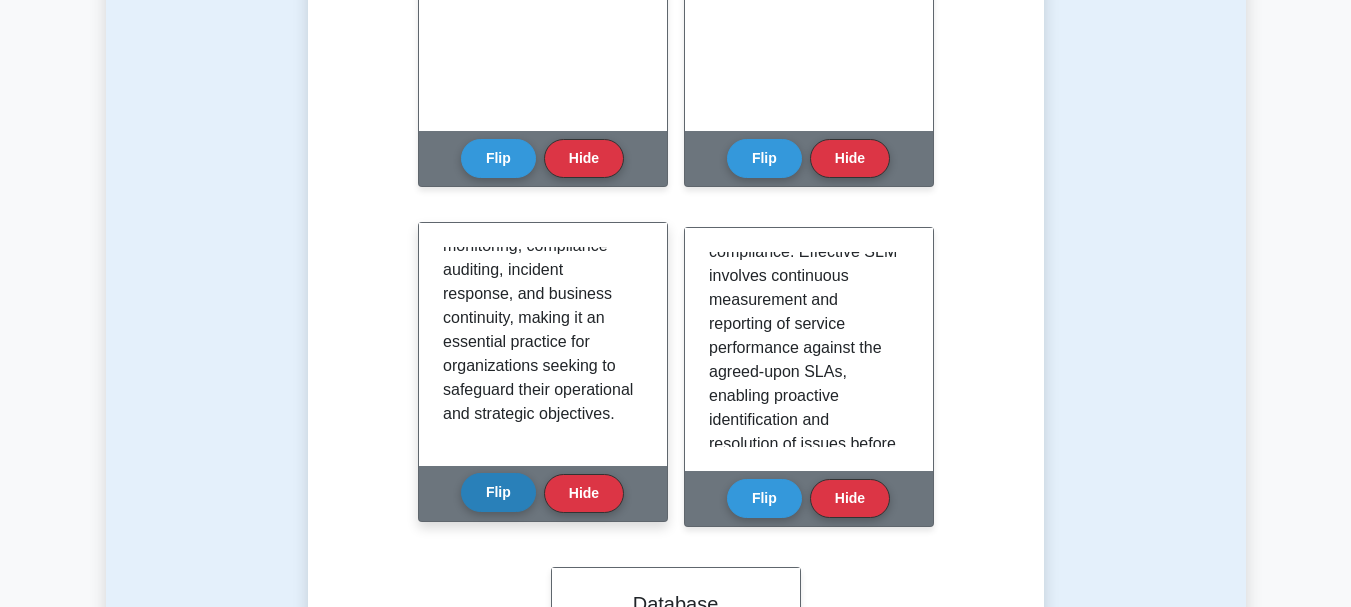 click on "Flip" at bounding box center [498, 492] 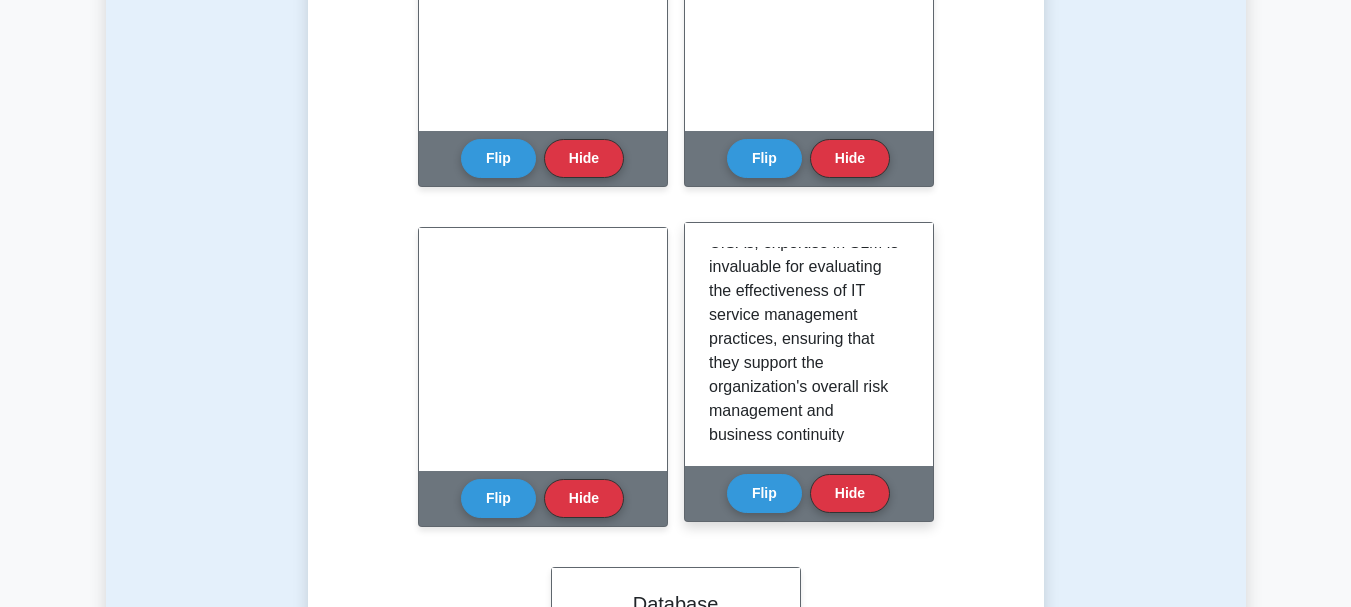 scroll, scrollTop: 2245, scrollLeft: 0, axis: vertical 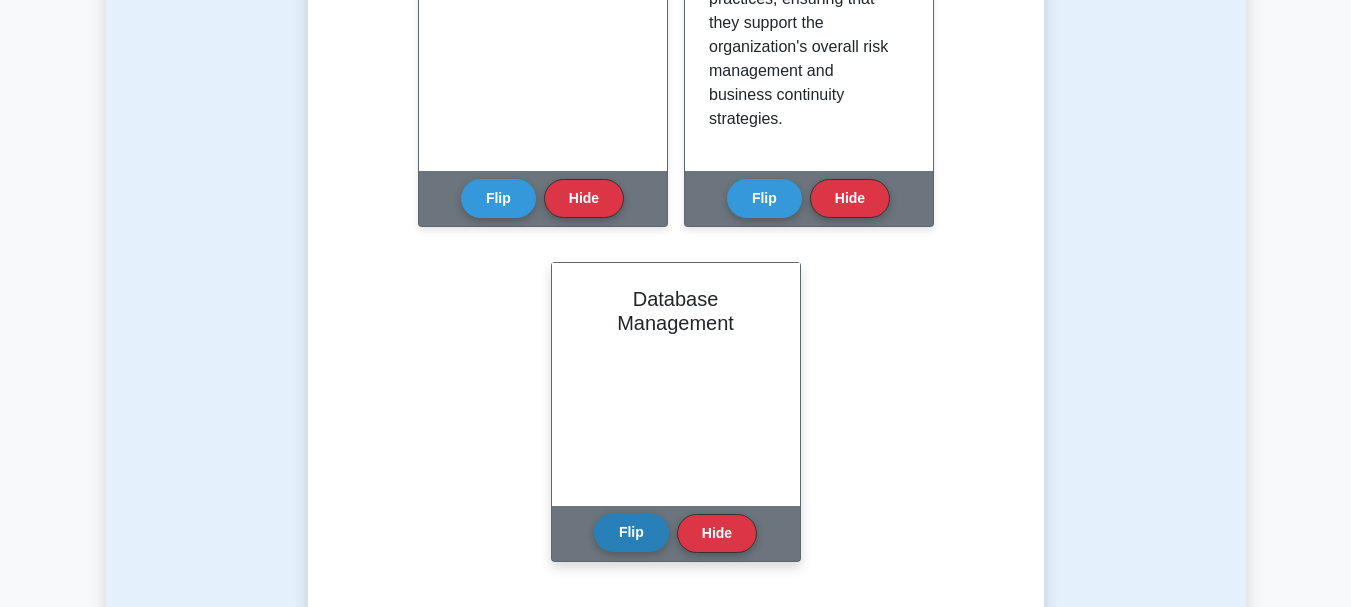 click on "Flip" at bounding box center (631, 532) 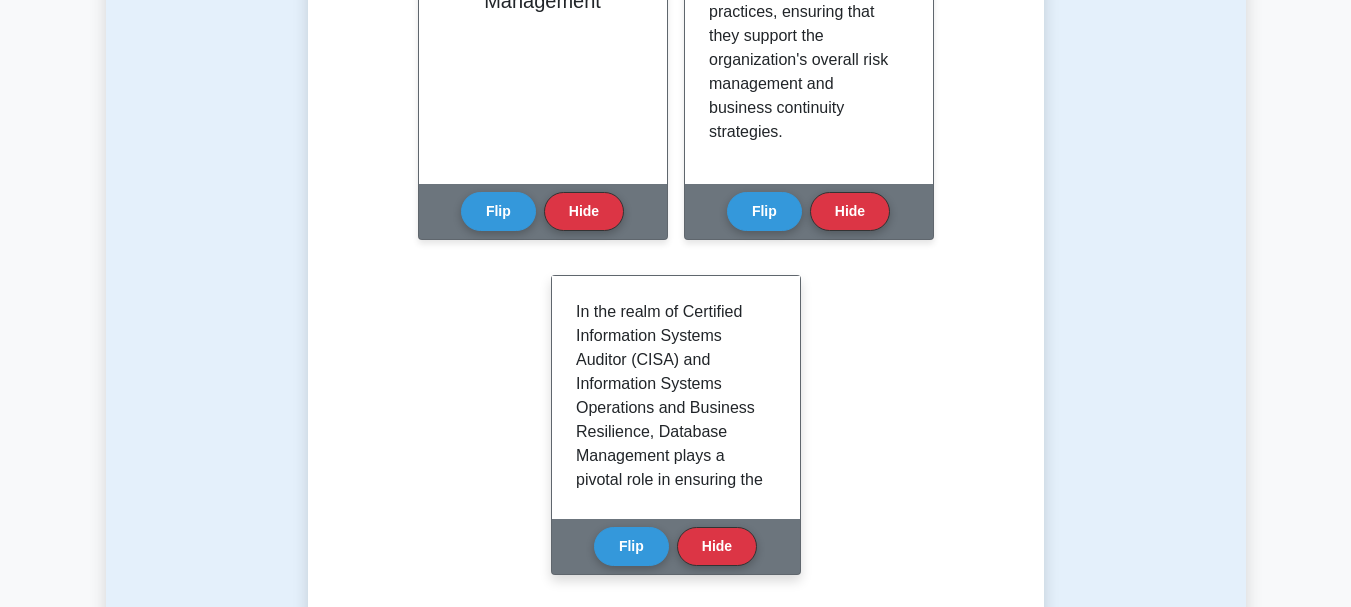 scroll, scrollTop: 2000, scrollLeft: 0, axis: vertical 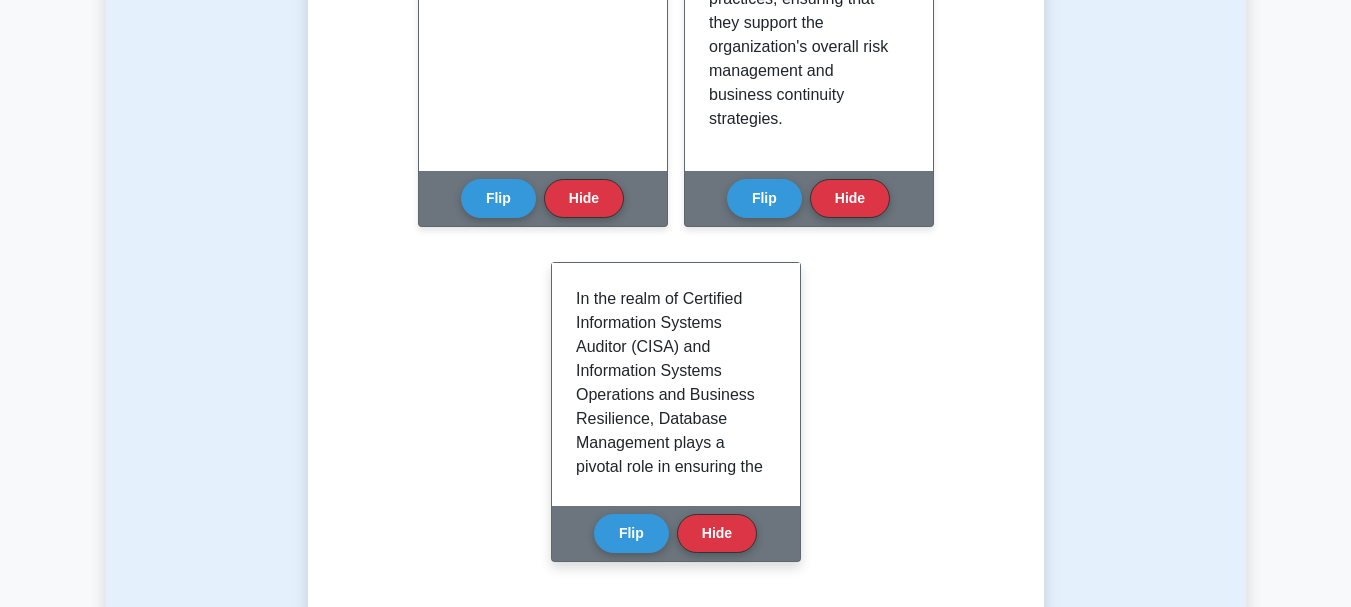 click at bounding box center (672, 1571) 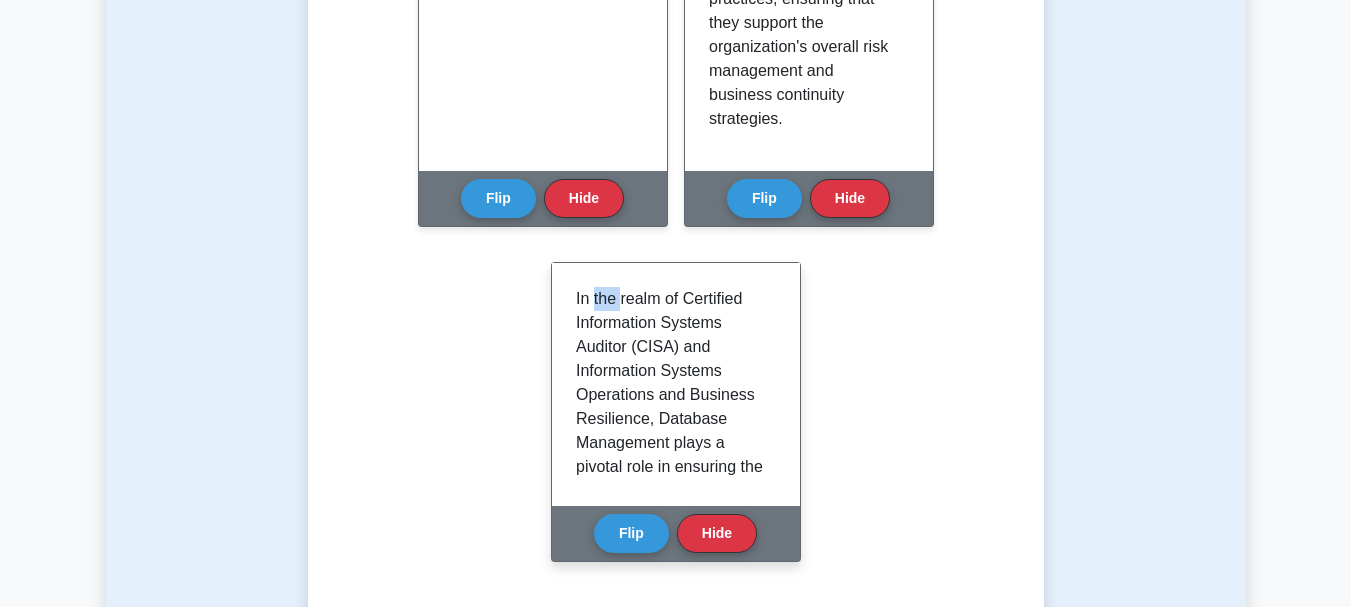 click at bounding box center [672, 1571] 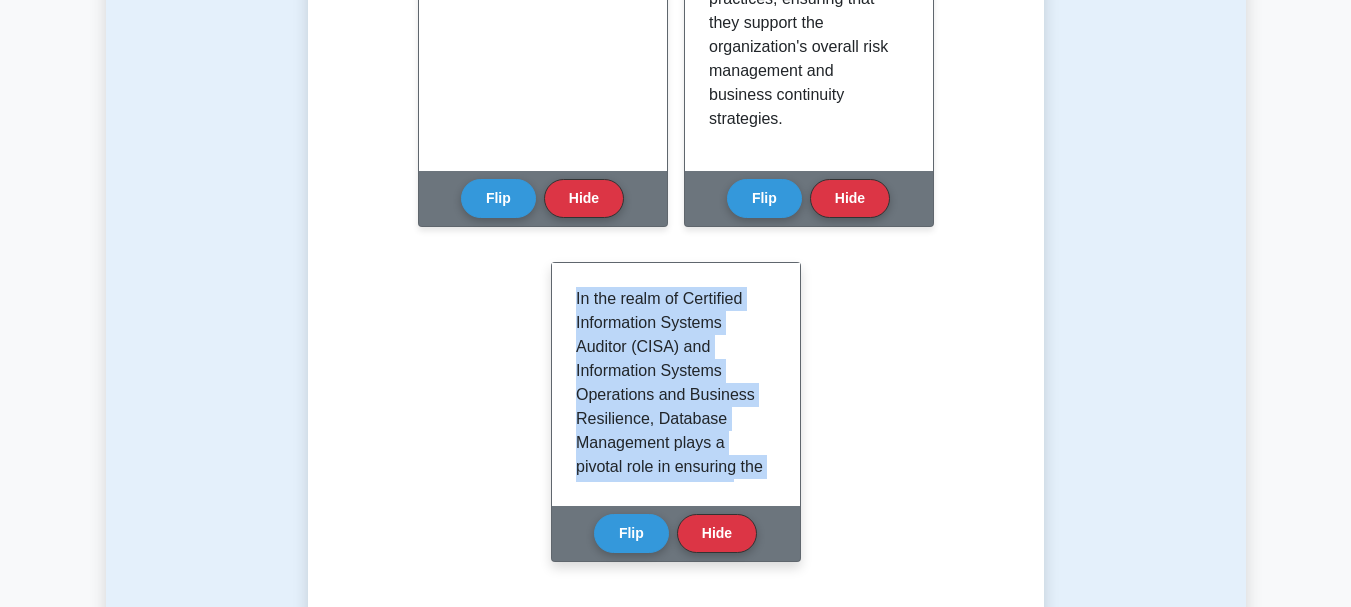 click at bounding box center [672, 1571] 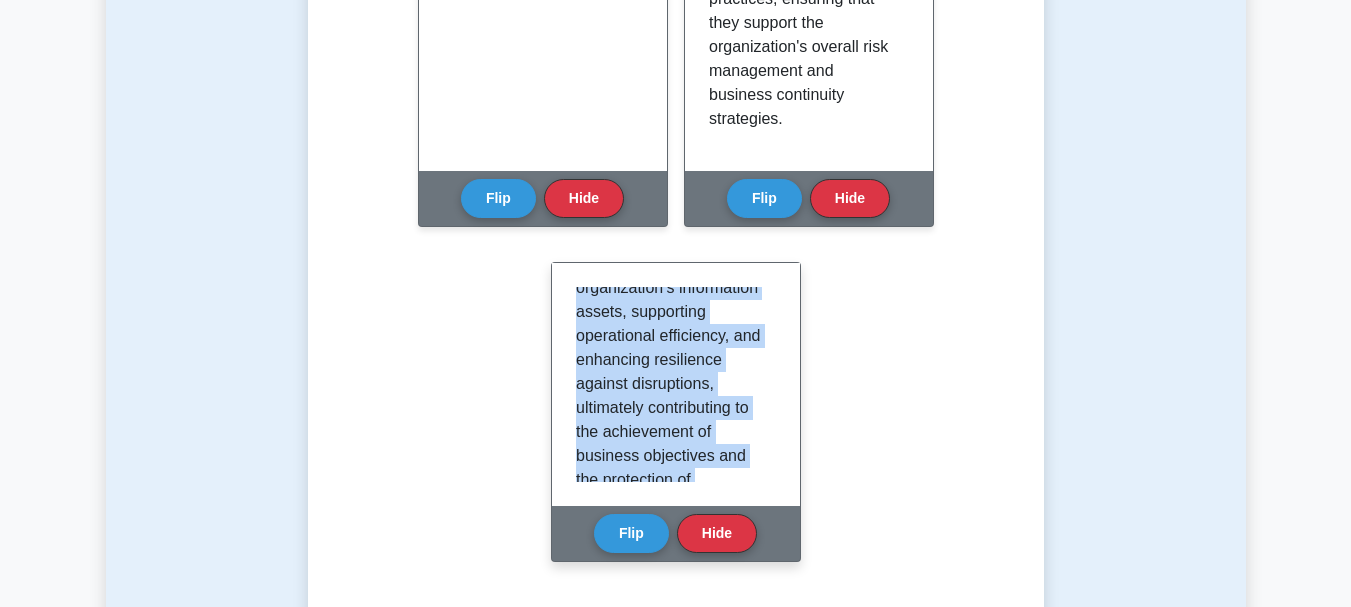 scroll, scrollTop: 2461, scrollLeft: 0, axis: vertical 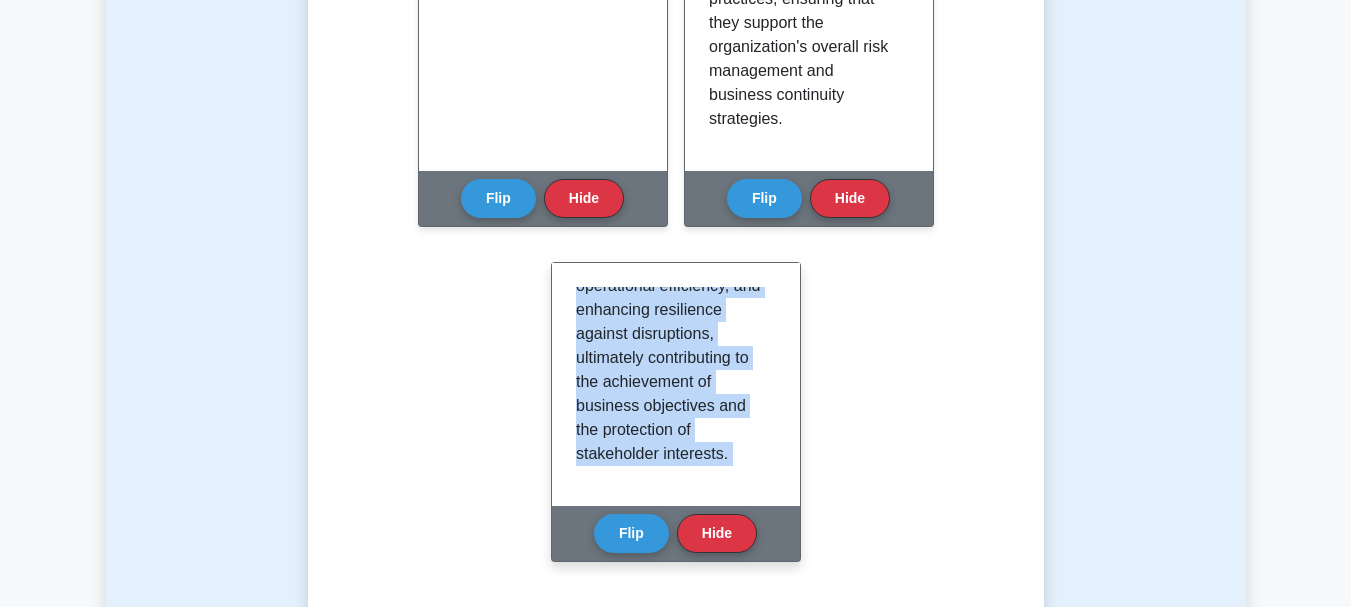 copy on "In the realm of Certified Information Systems Auditor (CISA) and Information Systems Operations and Business Resilience (IS Operations), Database Management plays a pivotal role in ensuring the integrity, security, and availability of an organization’s critical data assets. For CISA professionals, database management encompasses the evaluation and auditing of database systems to ensure compliance with established policies, standards, and regulatory requirements. This involves assessing database configurations, access controls, data integrity mechanisms, and the effectiveness of backup and recovery procedures. Auditors must verify that databases are protected against unauthorized access, data breaches, and other security threats, while also ensuring that data is accurate, consistent, and available when neededIn the context of IS Operations and Business Resilience, database management focuses on maintaining optimal performance, ensuring high availability, and implementing robust disaster recovery strategies..." 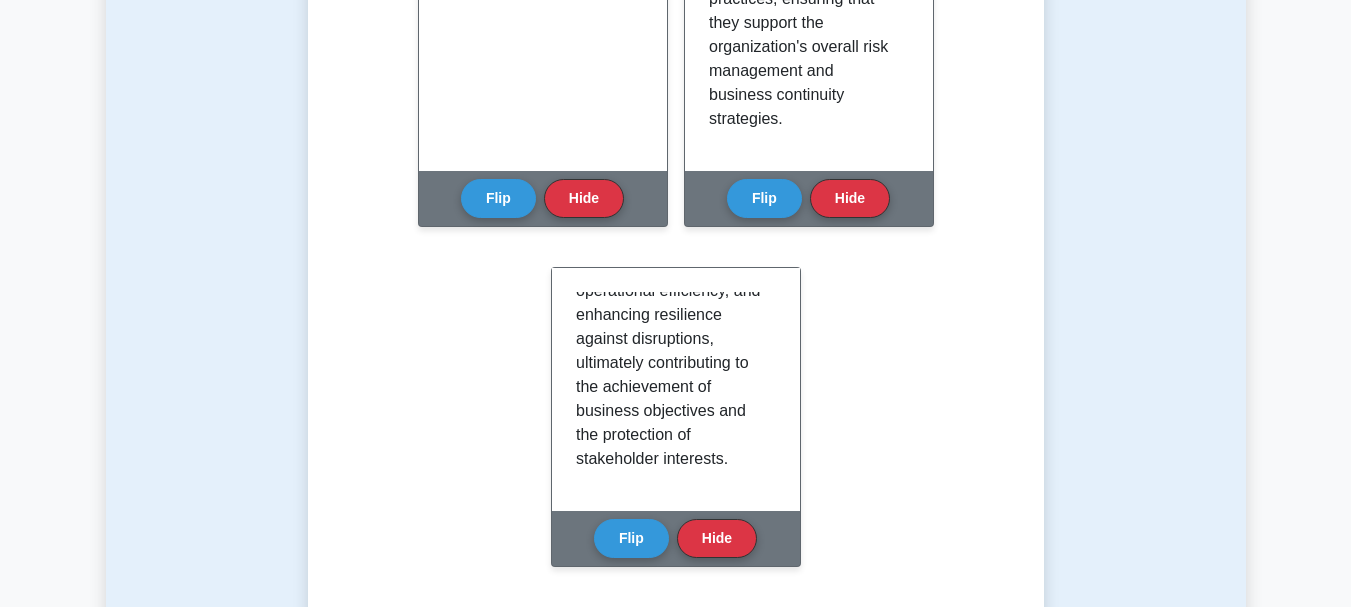 click on "Learn Information Systems Operations and Business Resilience - IS Operations (CISA) with Interactive Flashcards
Master key concepts in Information Systems Operations and Business Resilience - IS Operations through our interactive flashcard system. Click on each card to reveal detailed explanations and enhance your understanding.
IT Components" at bounding box center [676, -556] 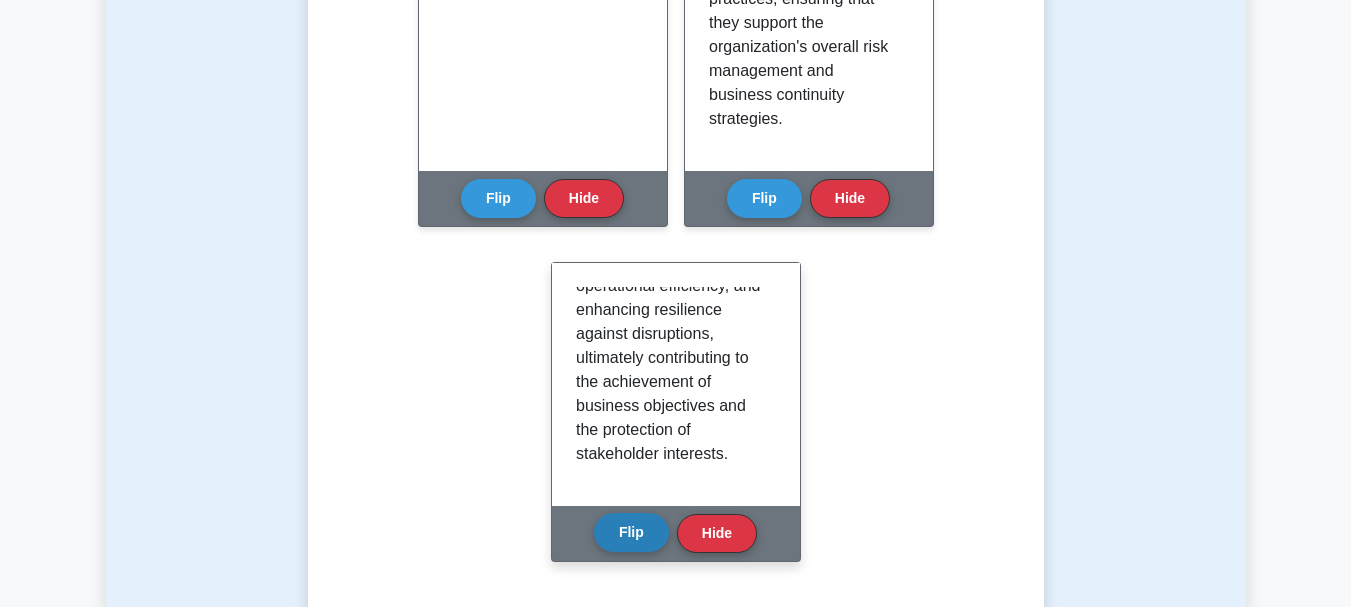 click on "Flip" at bounding box center (631, 532) 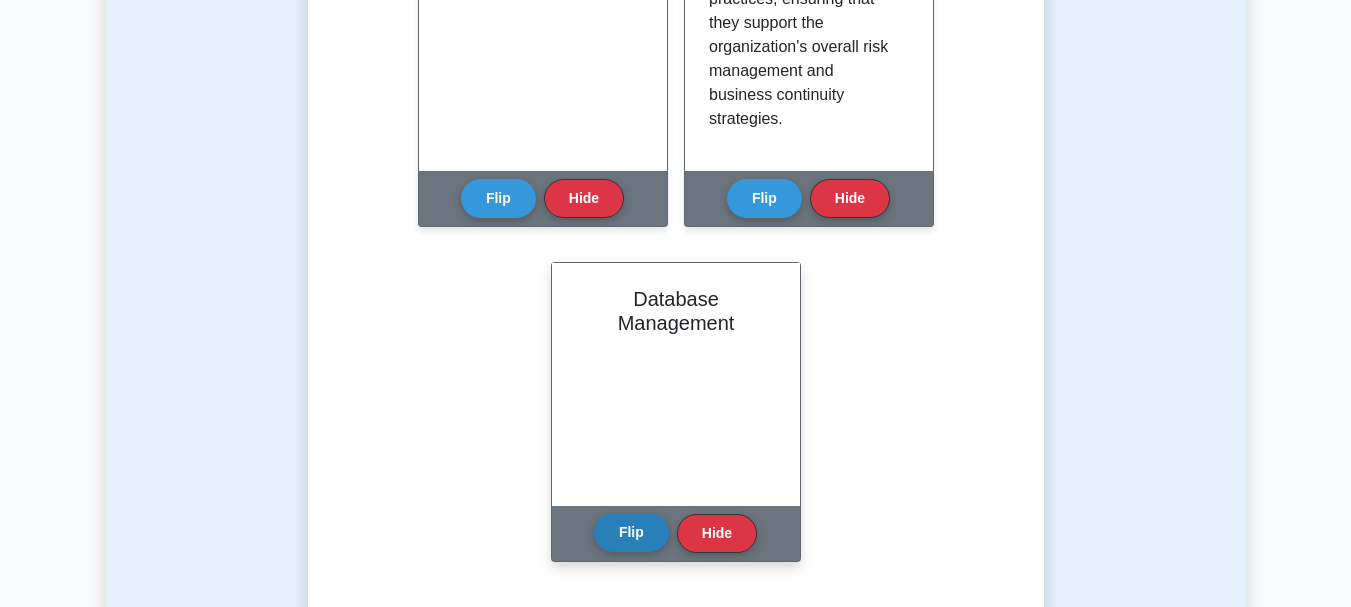 click on "Flip" at bounding box center [631, 532] 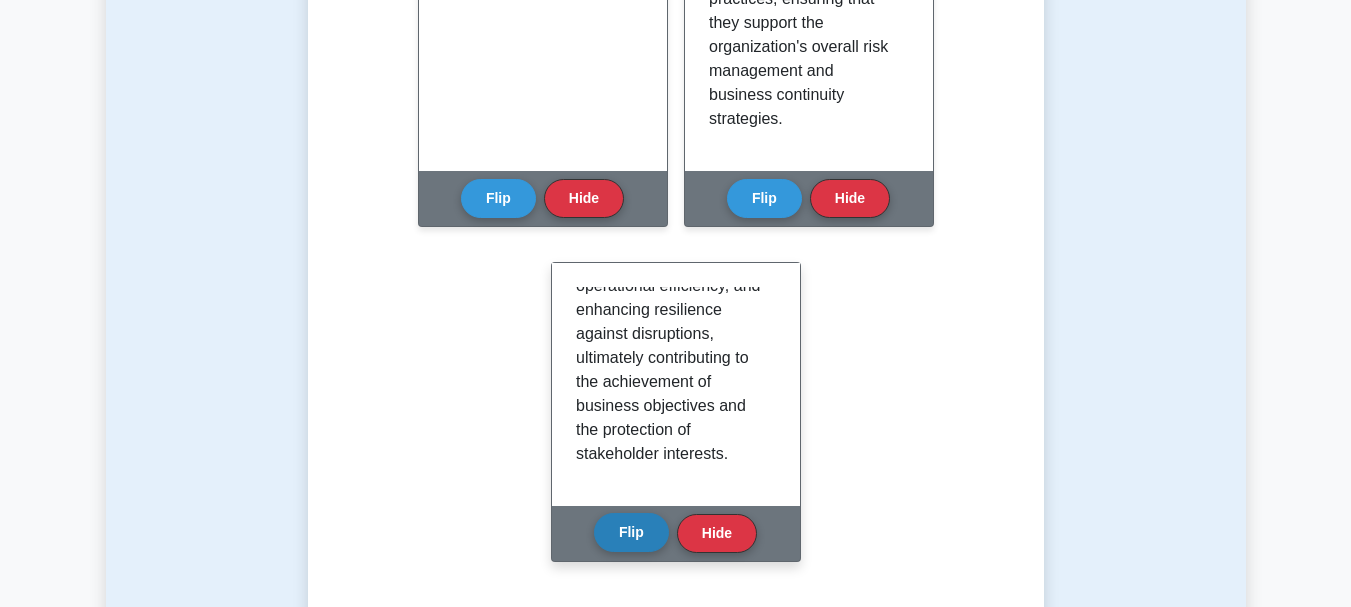 click on "Flip" at bounding box center [631, 532] 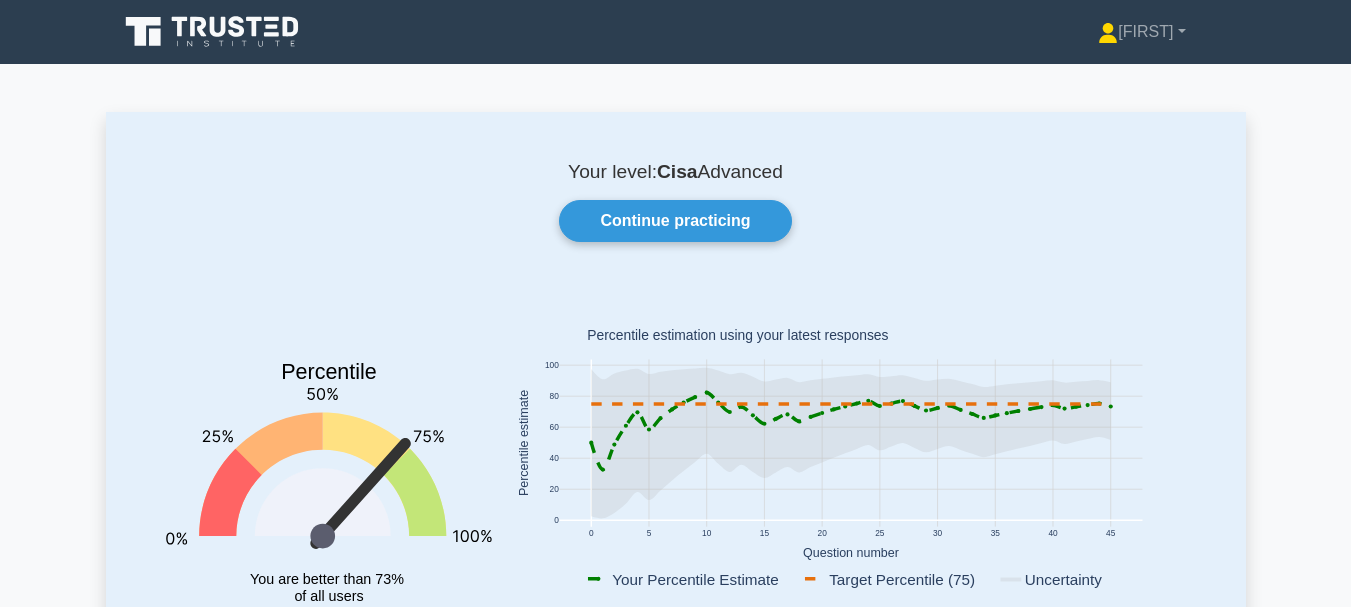 scroll, scrollTop: 100, scrollLeft: 0, axis: vertical 